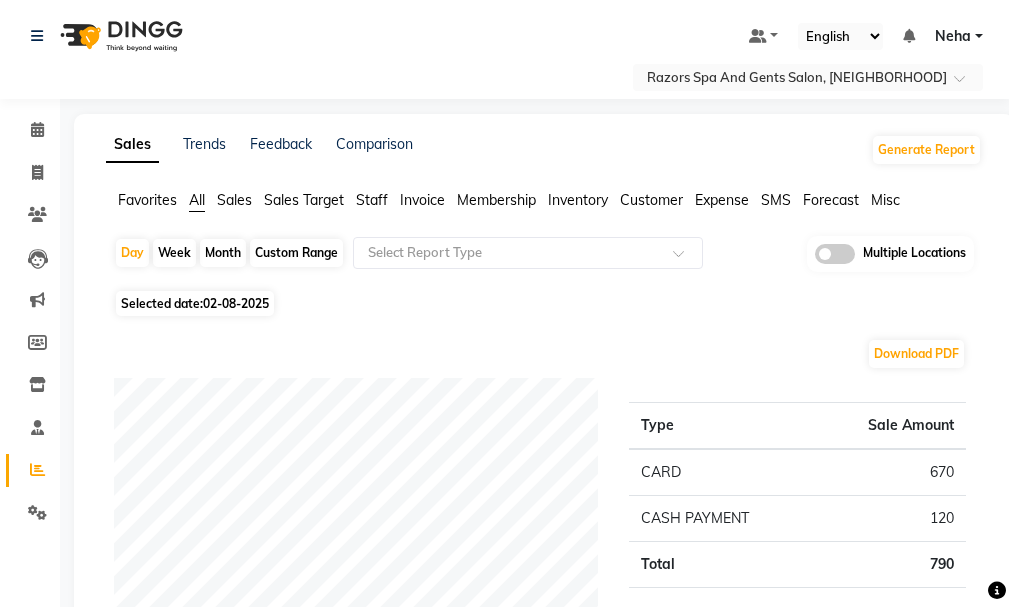scroll, scrollTop: 675, scrollLeft: 0, axis: vertical 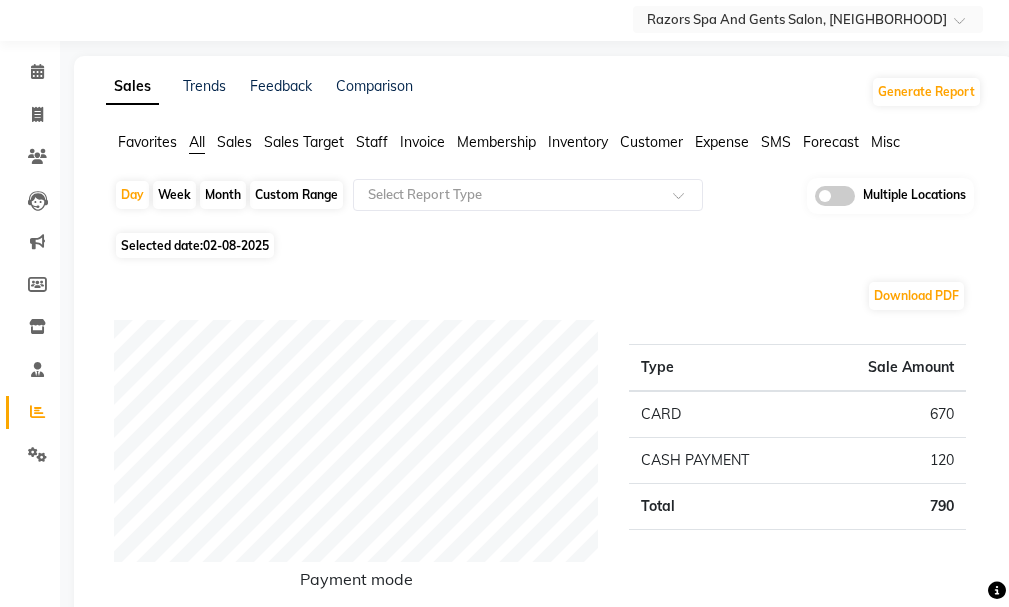drag, startPoint x: 1019, startPoint y: 191, endPoint x: 555, endPoint y: 275, distance: 471.54214 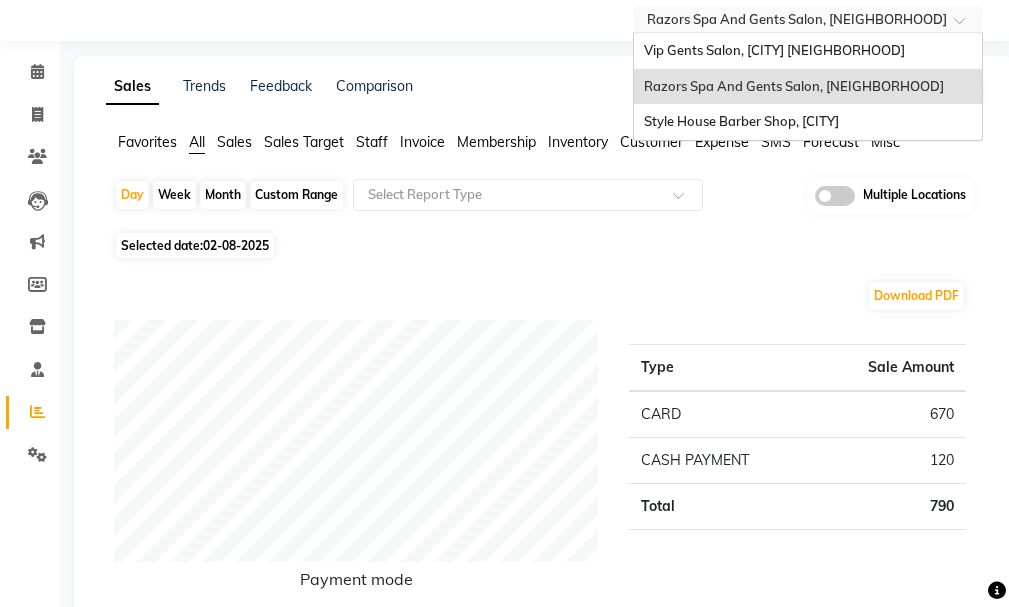 click at bounding box center [808, 21] 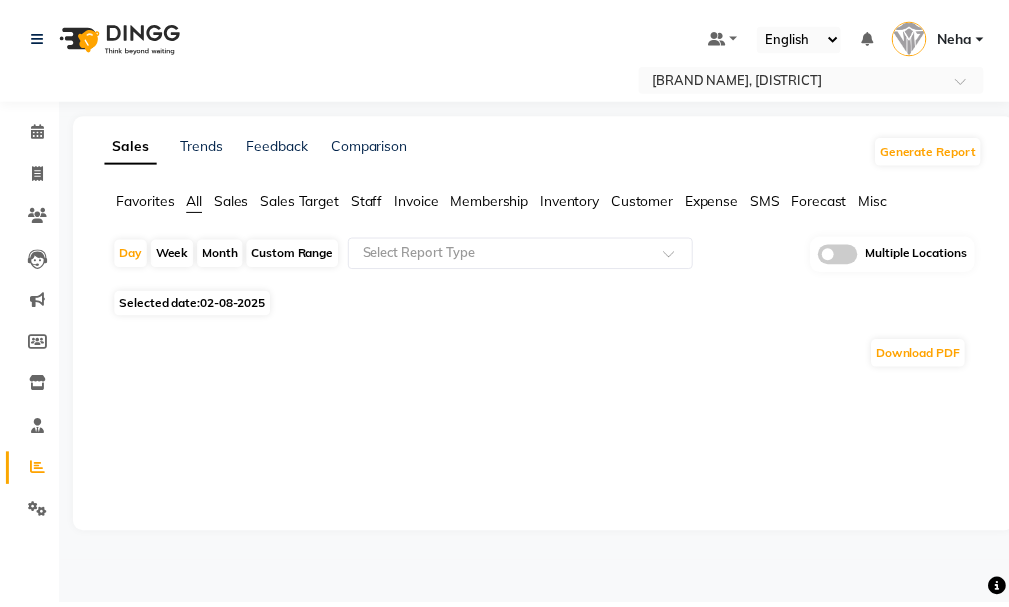 scroll, scrollTop: 0, scrollLeft: 0, axis: both 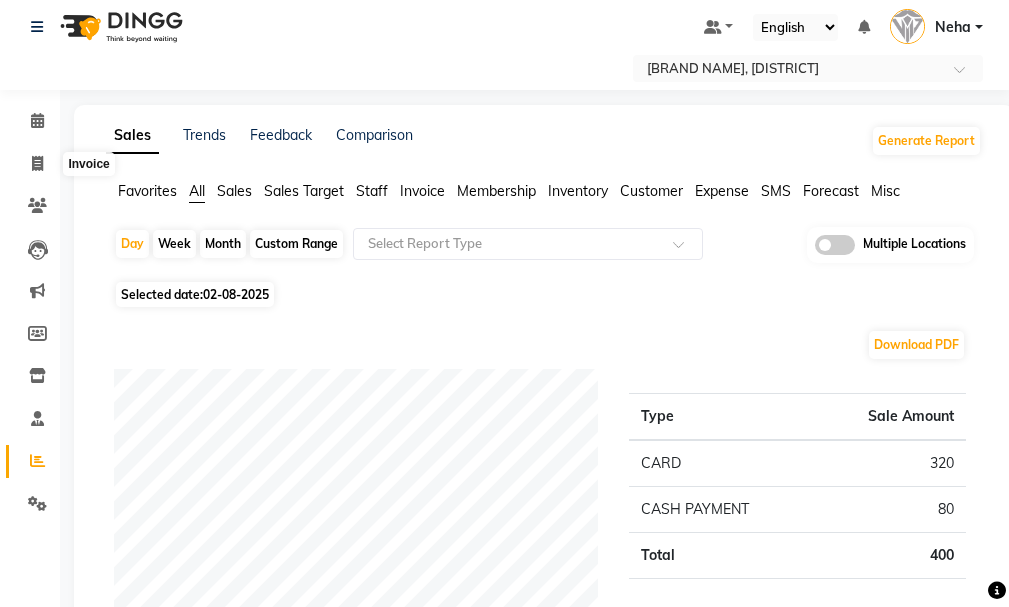 click on "Invoice" 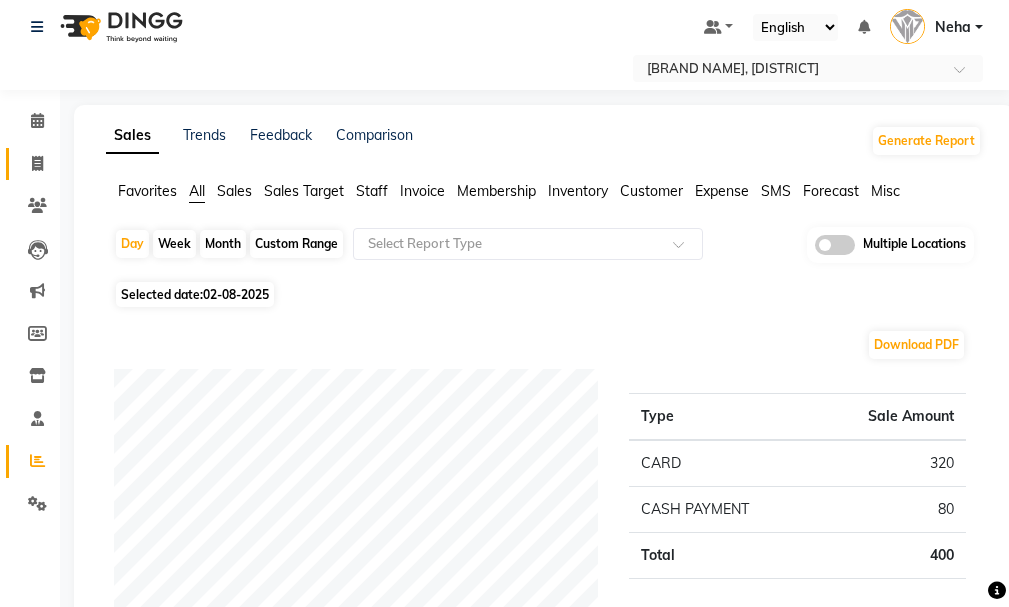click 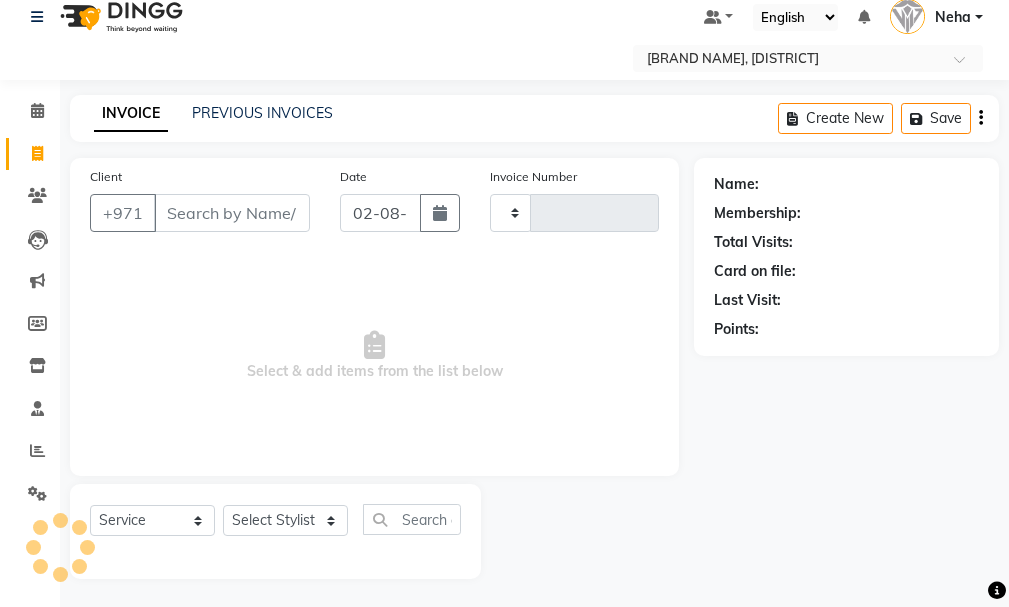 scroll, scrollTop: 21, scrollLeft: 0, axis: vertical 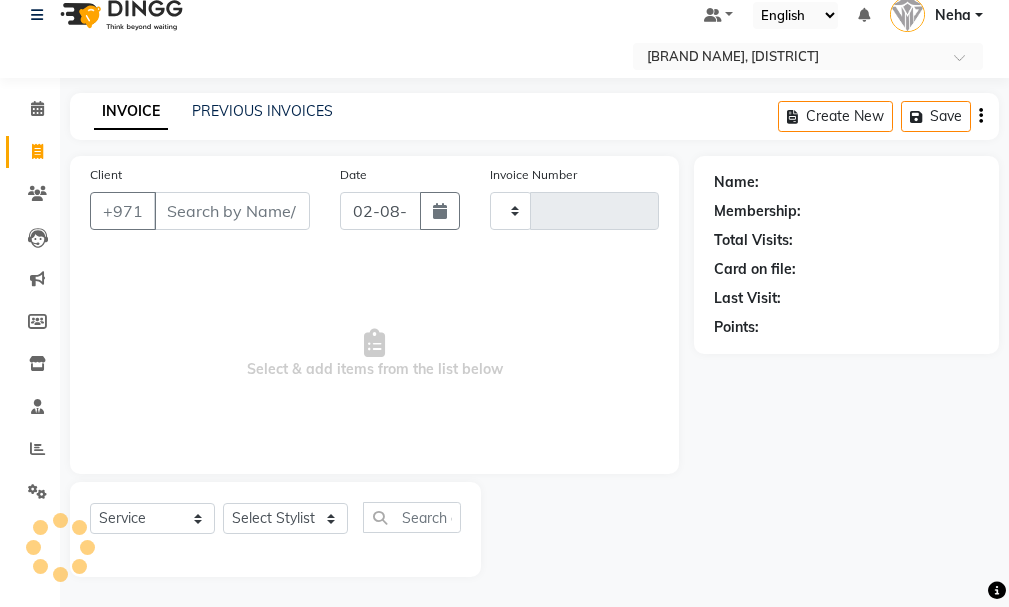 type on "1075" 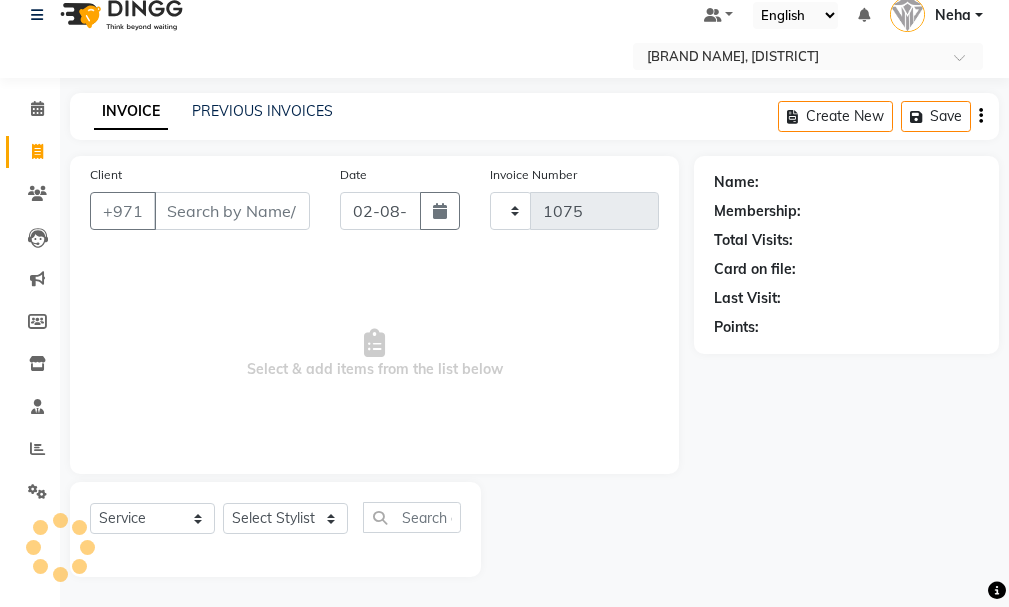 select on "8415" 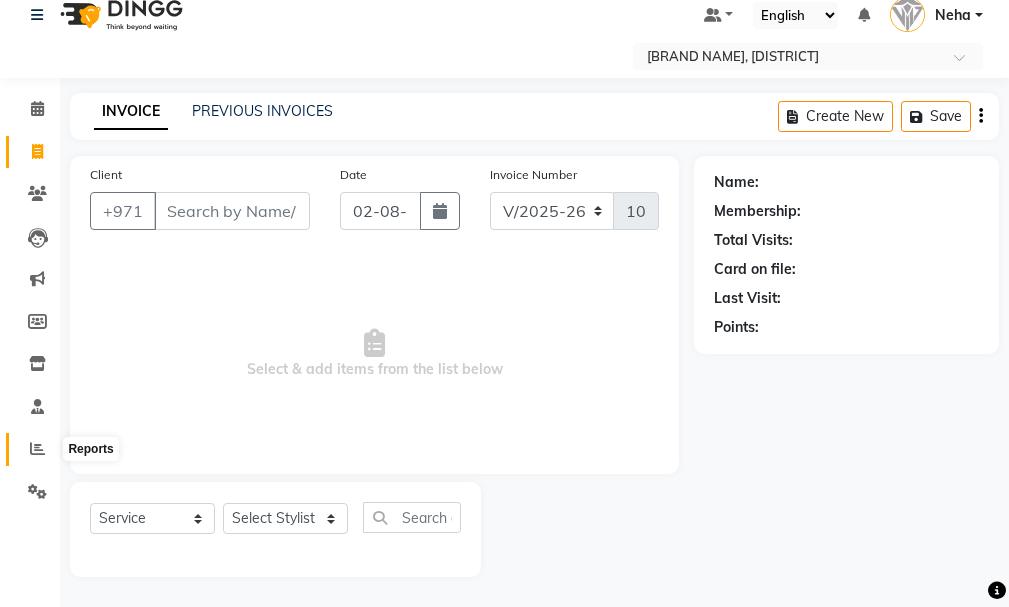 click 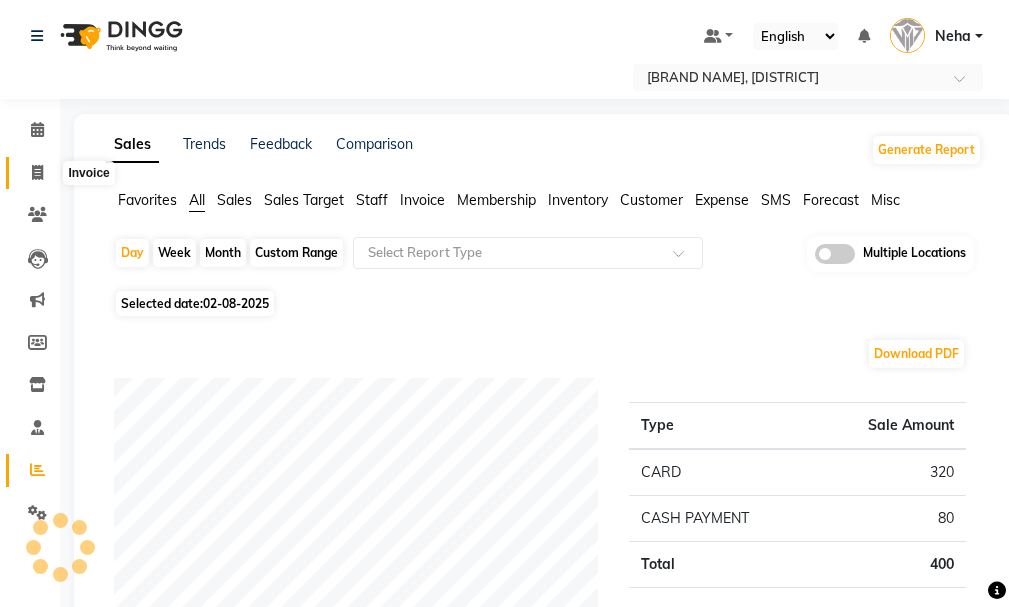 click 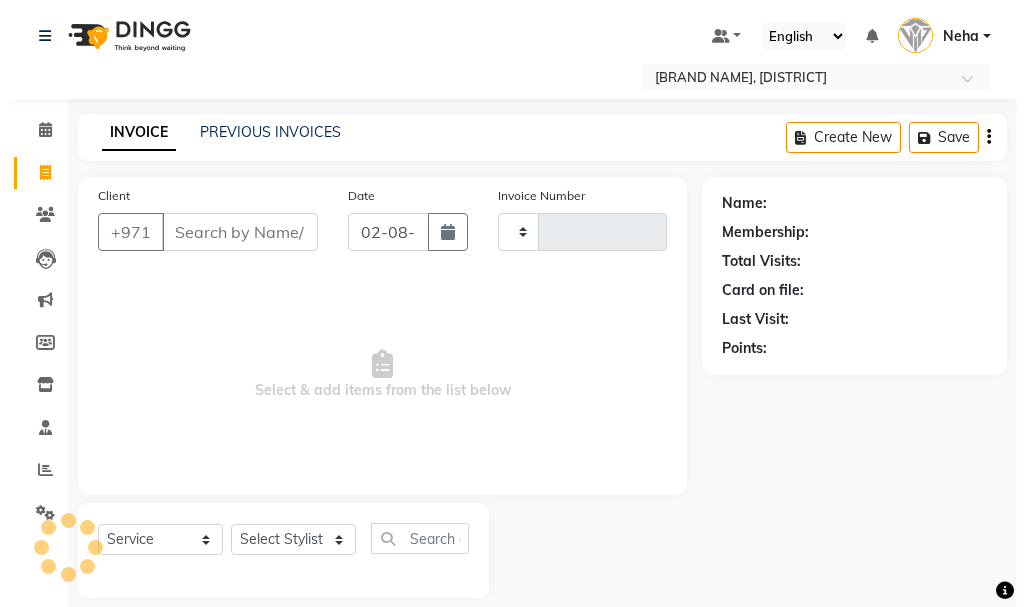 scroll, scrollTop: 21, scrollLeft: 0, axis: vertical 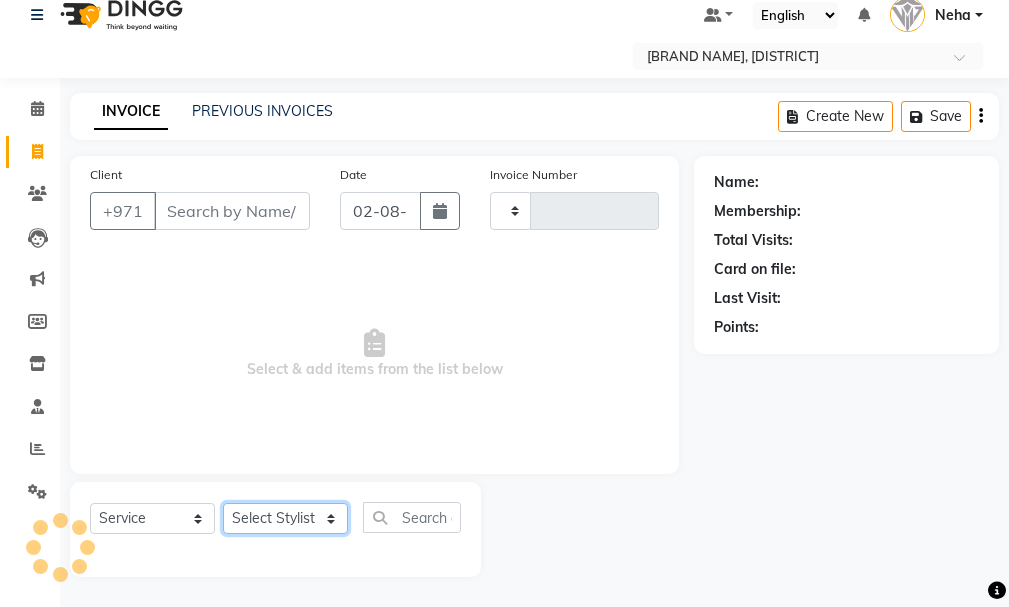 click on "Select Stylist" 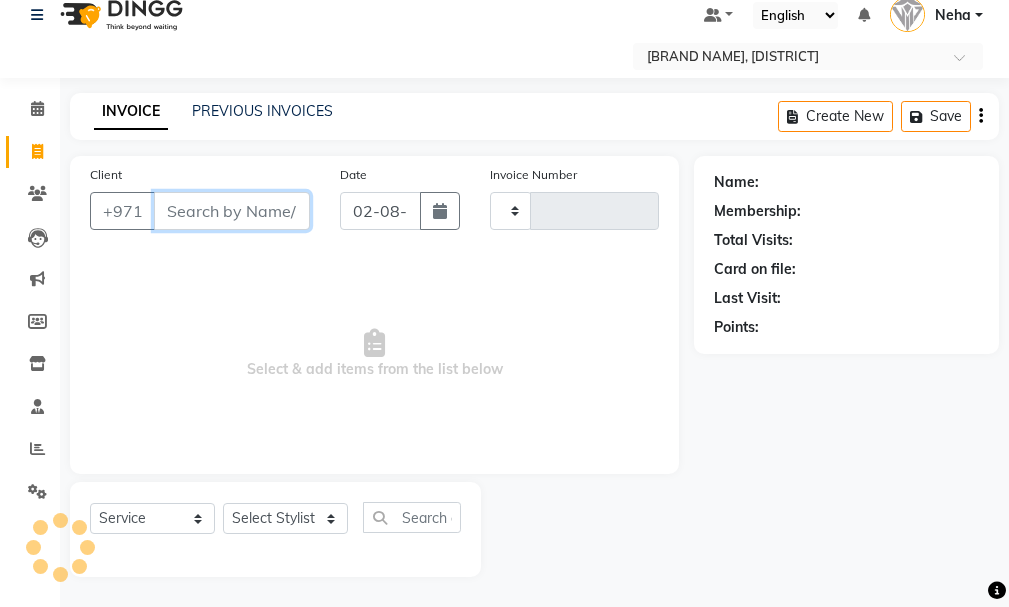 click on "Client" at bounding box center (232, 211) 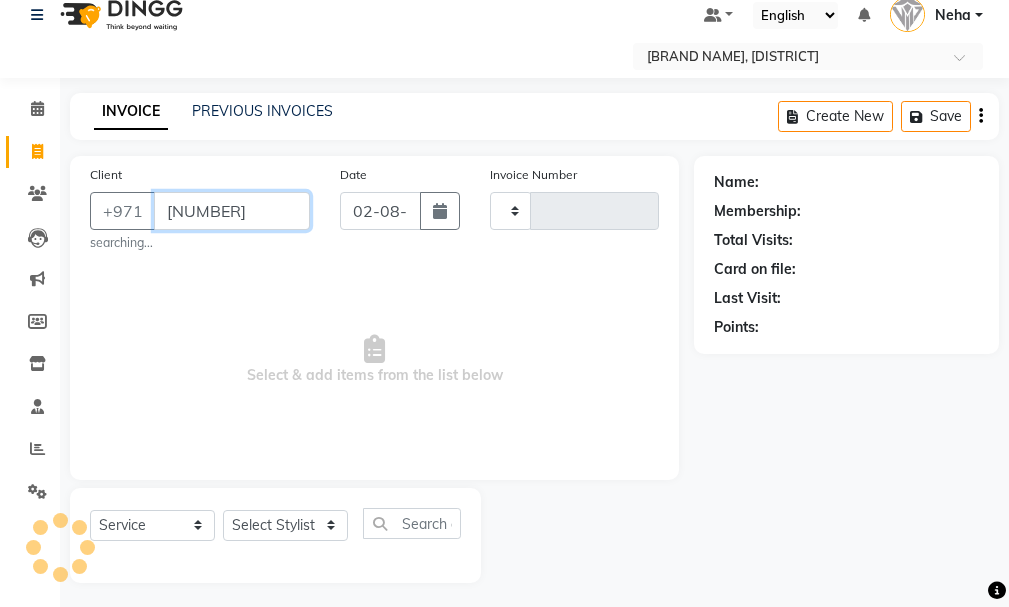 click on "[NUMBER]" at bounding box center [232, 211] 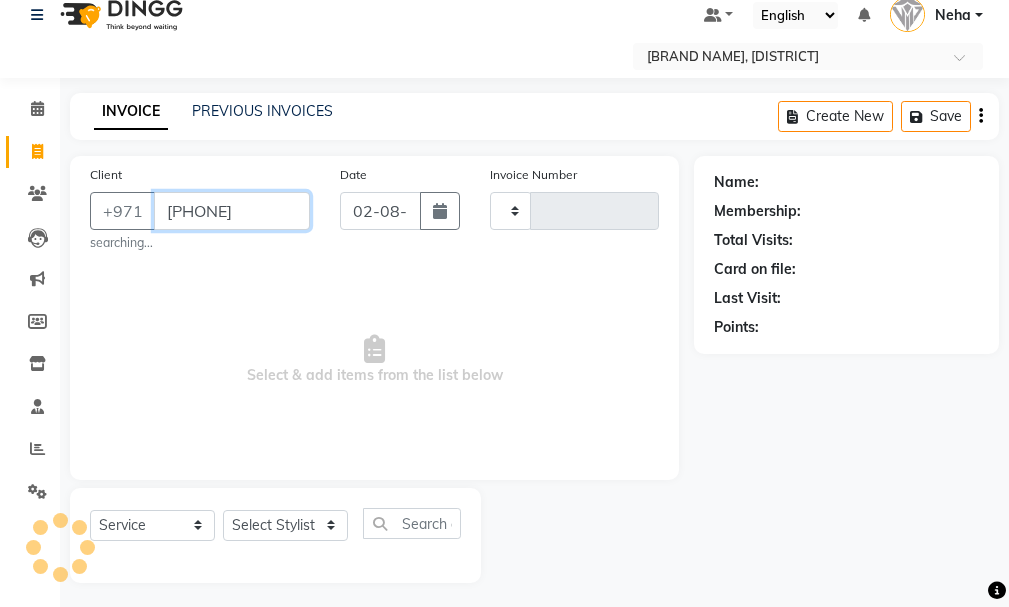 click on "[PHONE]" at bounding box center [232, 211] 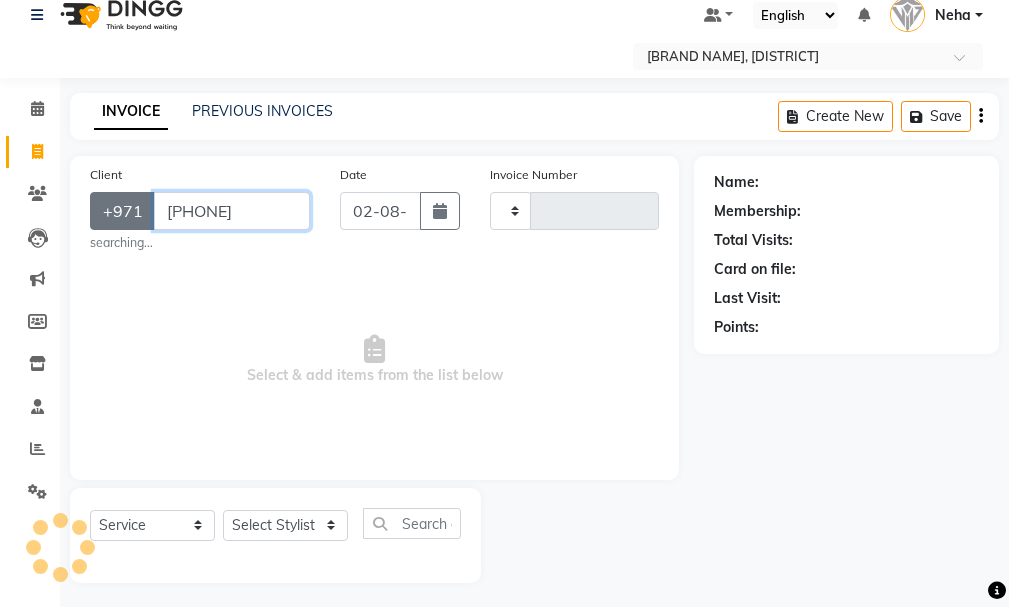 type on "[PHONE]" 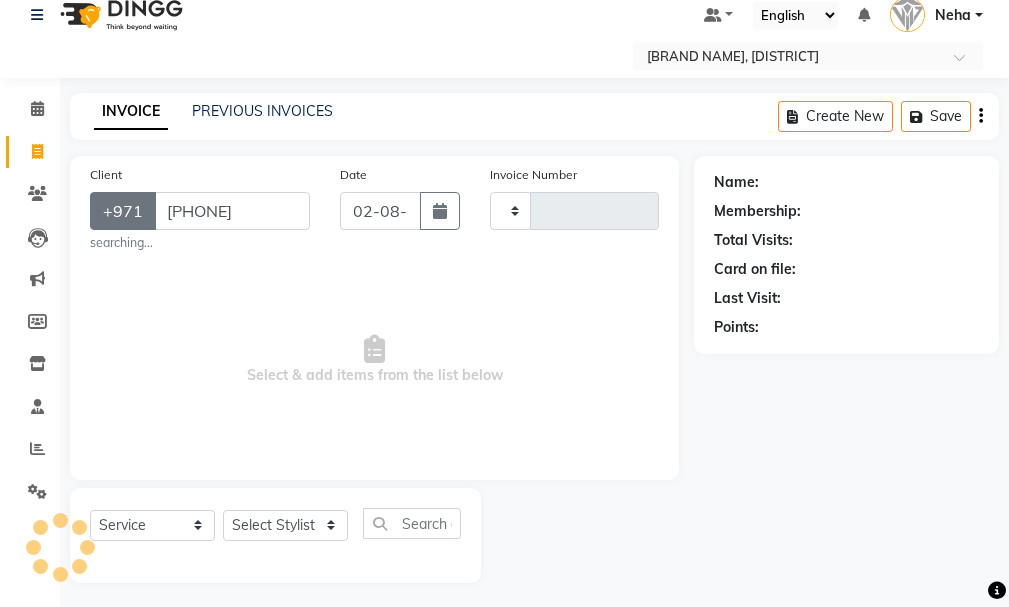 click on "+971" 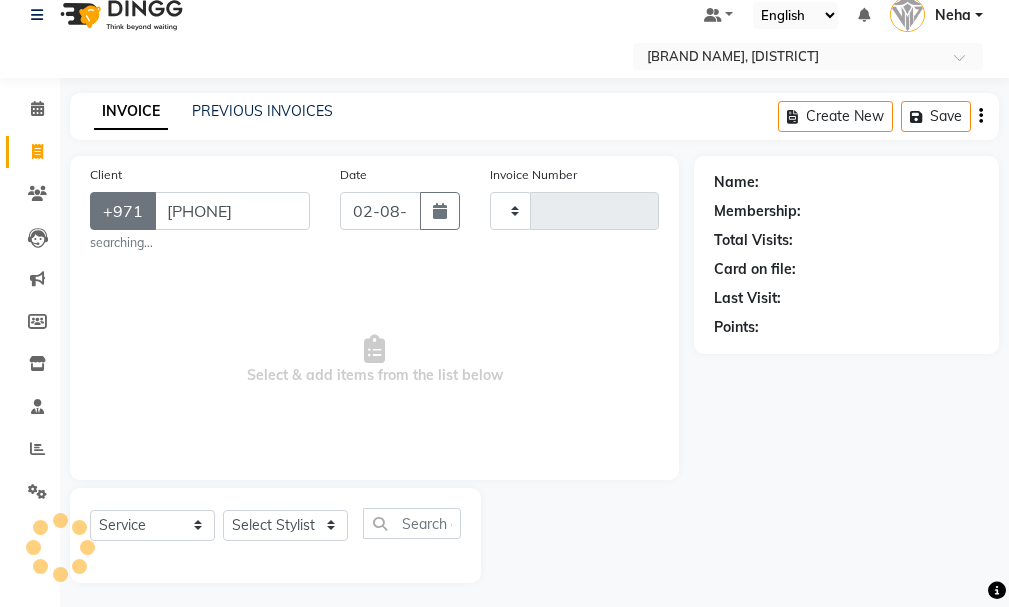 type 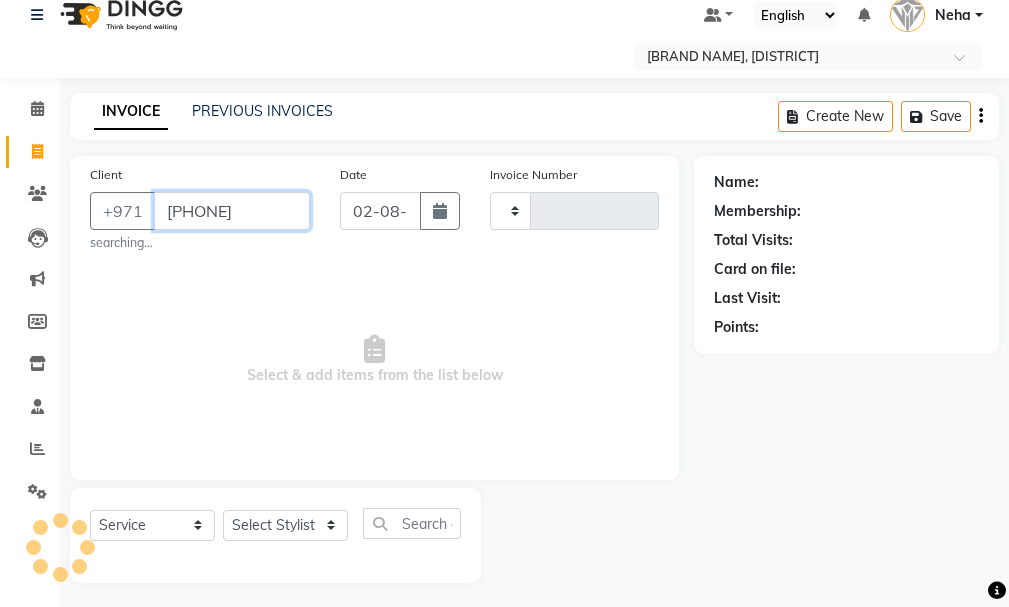 click on "[PHONE]" at bounding box center [232, 211] 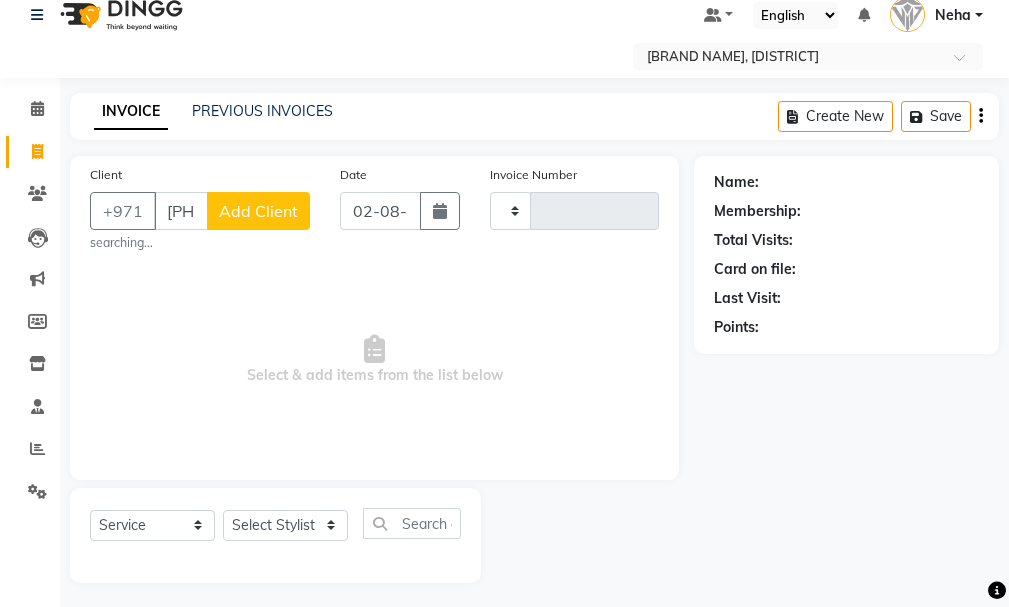 click on "Add Client" 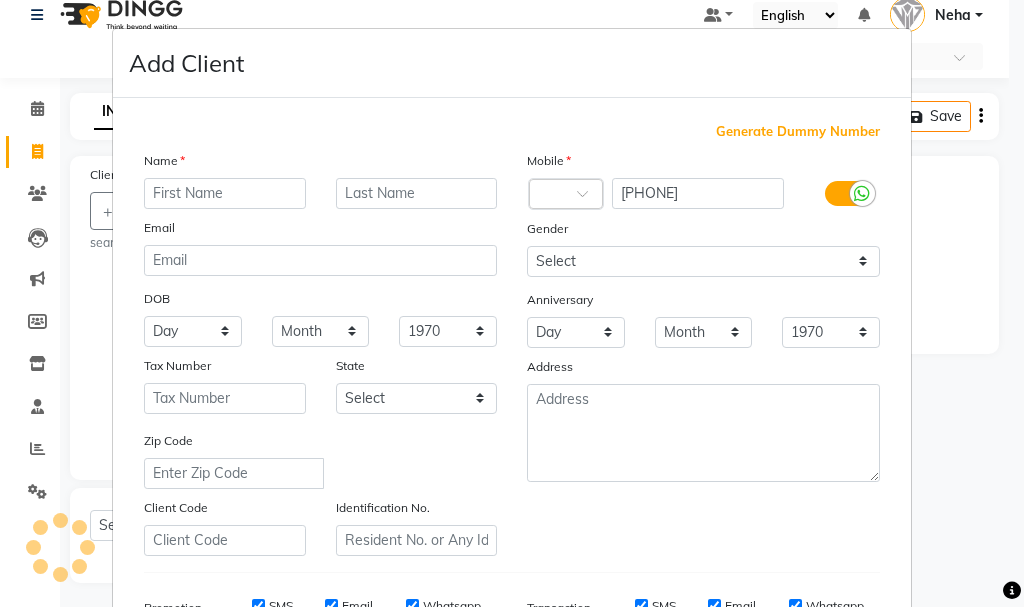 click on "Mobile" at bounding box center [703, 164] 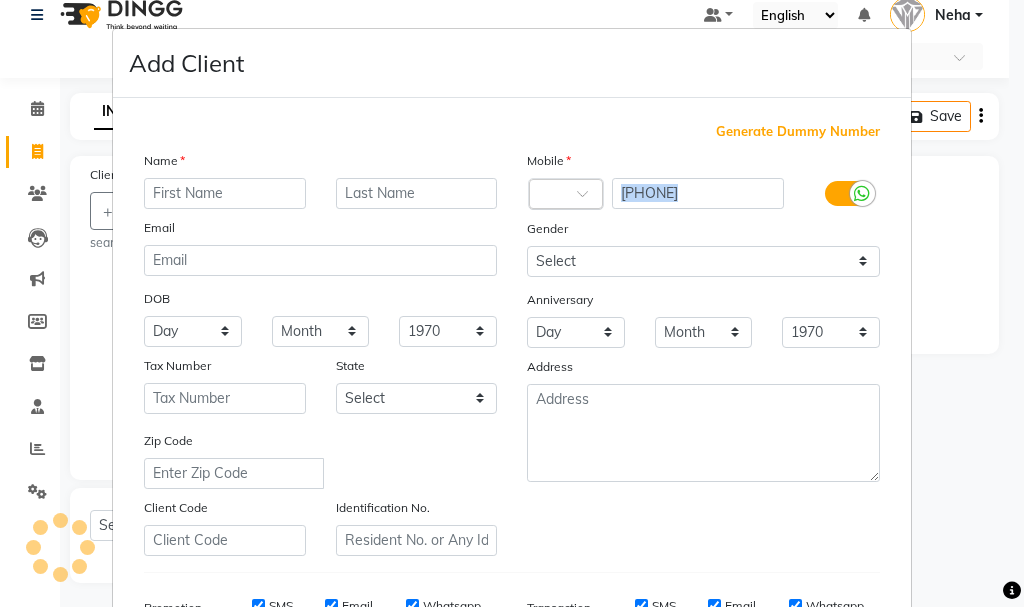click on "Mobile Country Code × [PHONE] Gender Select Male Female Other Prefer Not To Say Anniversary Day 01 02 03 04 05 06 07 08 09 10 11 12 13 14 15 16 17 18 19 20 21 22 23 24 25 26 27 28 29 30 31 Month January February March April May June July August September October November December 1970 1971 1972 1973 1974 1975 1976 1977 1978 1979 1980 1981 1982 1983 1984 1985 1986 1987 1988 1989 1990 1991 1992 1993 1994 1995 1996 1997 1998 1999 2000 2001 2002 2003 2004 2005 2006 2007 2008 2009 2010 2011 2012 2013 2014 2015 2016 2017 2018 2019 2020 2021 2022 2023 2024 Address" at bounding box center [703, 353] 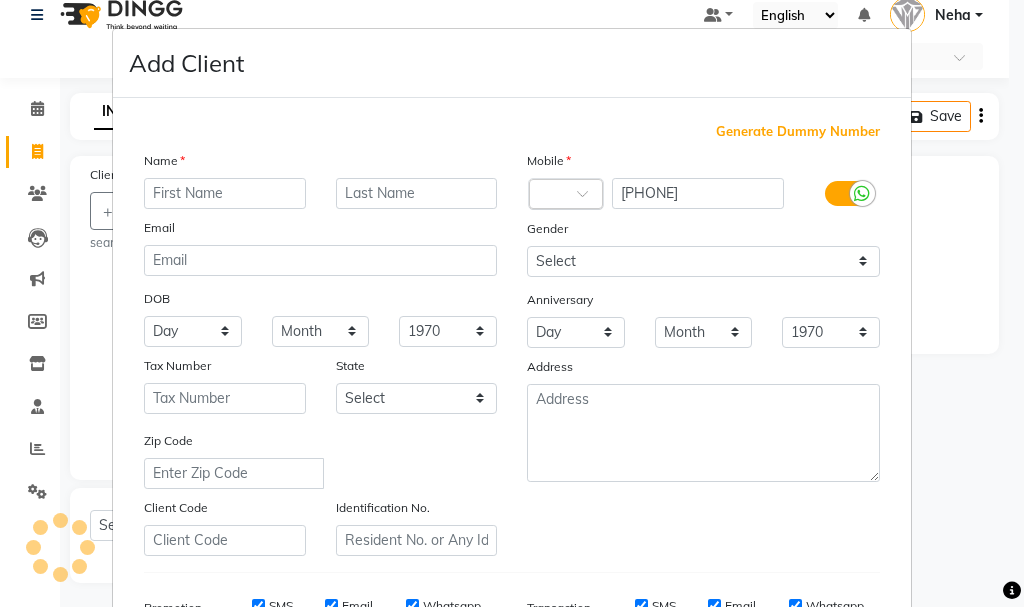 click at bounding box center [566, 195] 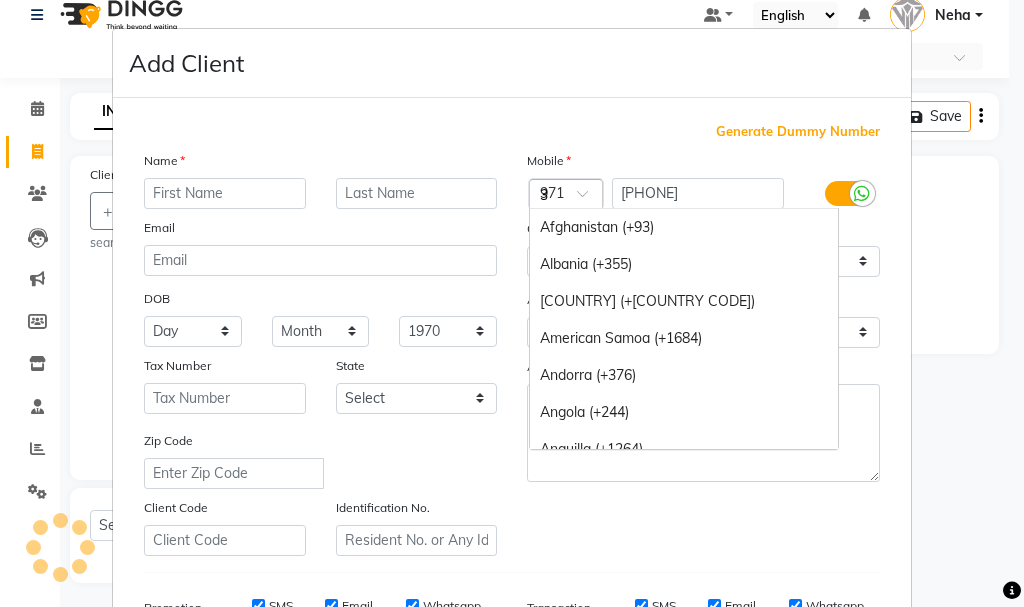 type on "33" 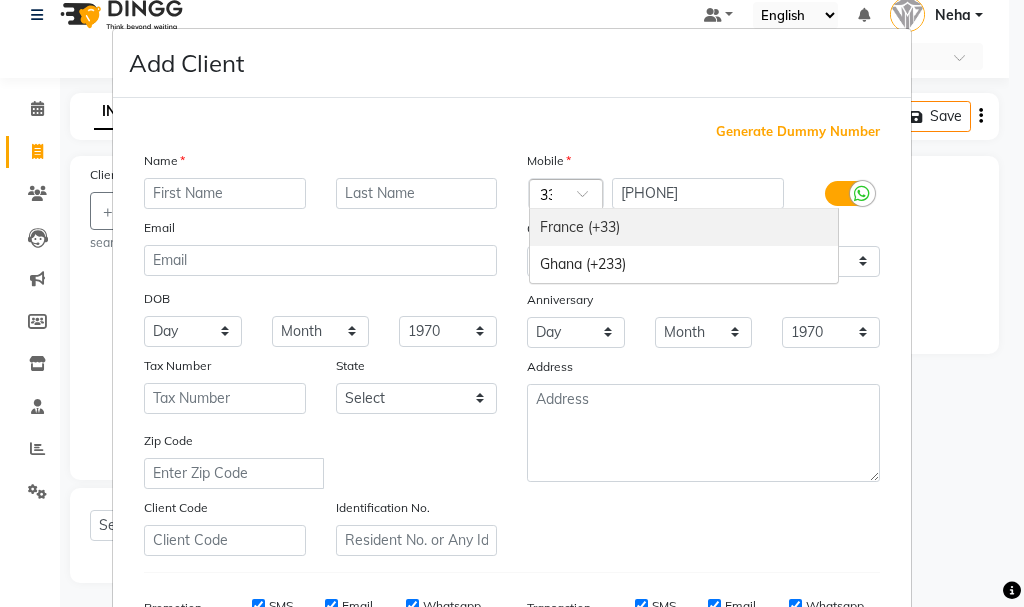 scroll, scrollTop: 0, scrollLeft: 5, axis: horizontal 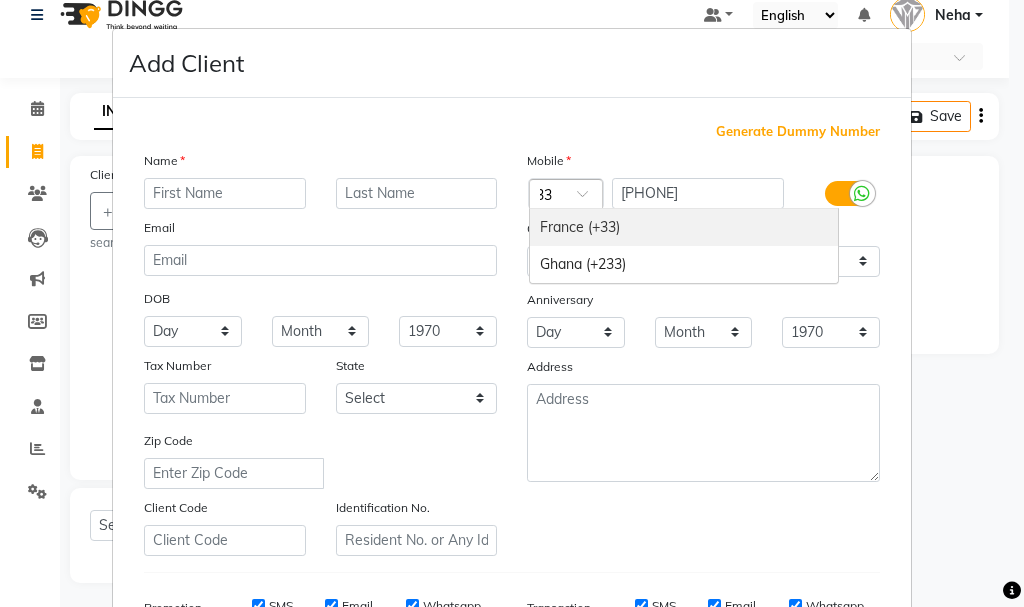 click on "France (+33)" at bounding box center [684, 227] 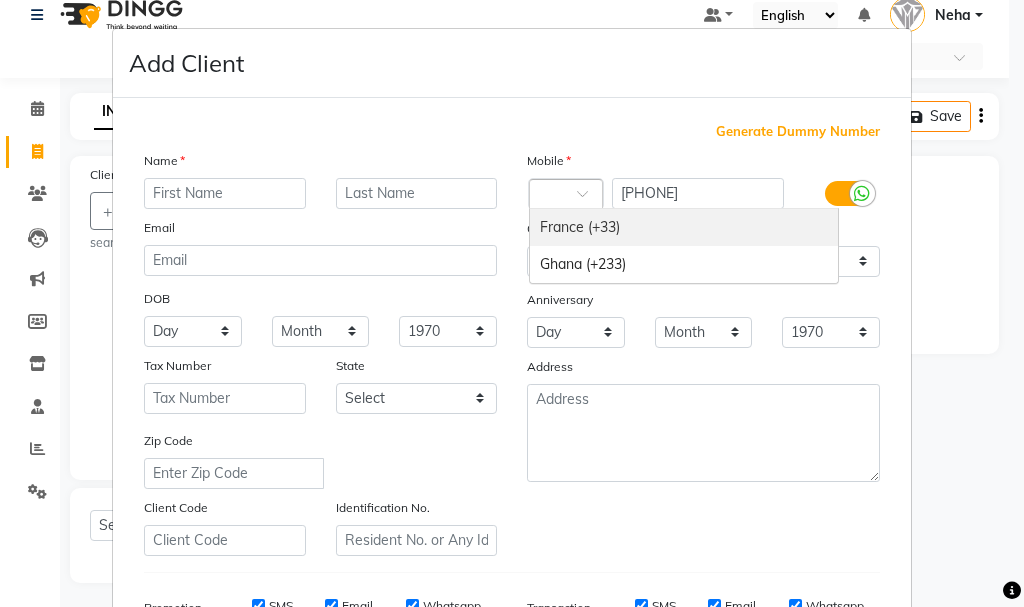 scroll, scrollTop: 0, scrollLeft: 0, axis: both 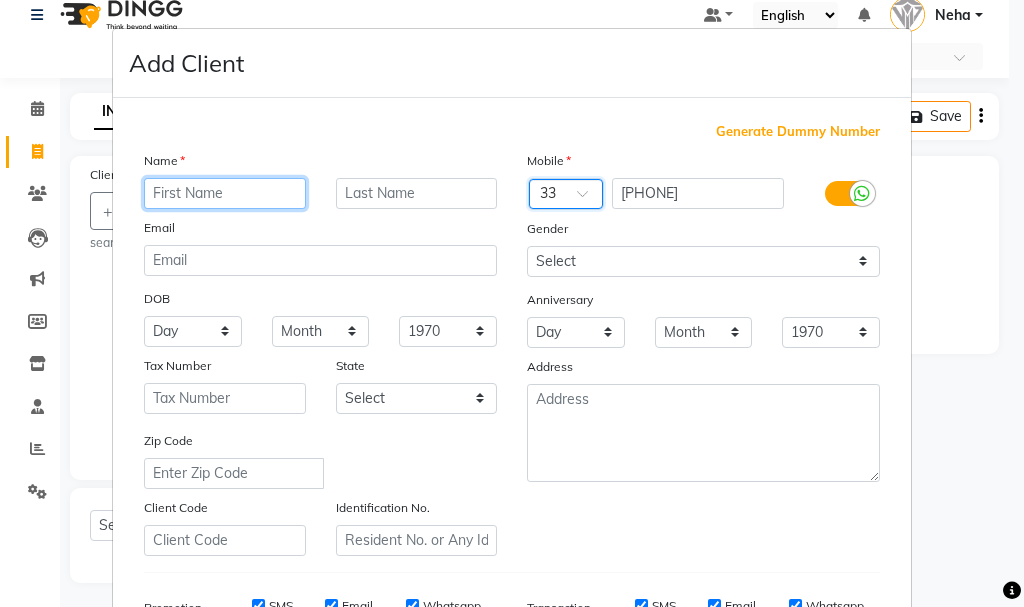 click at bounding box center (225, 193) 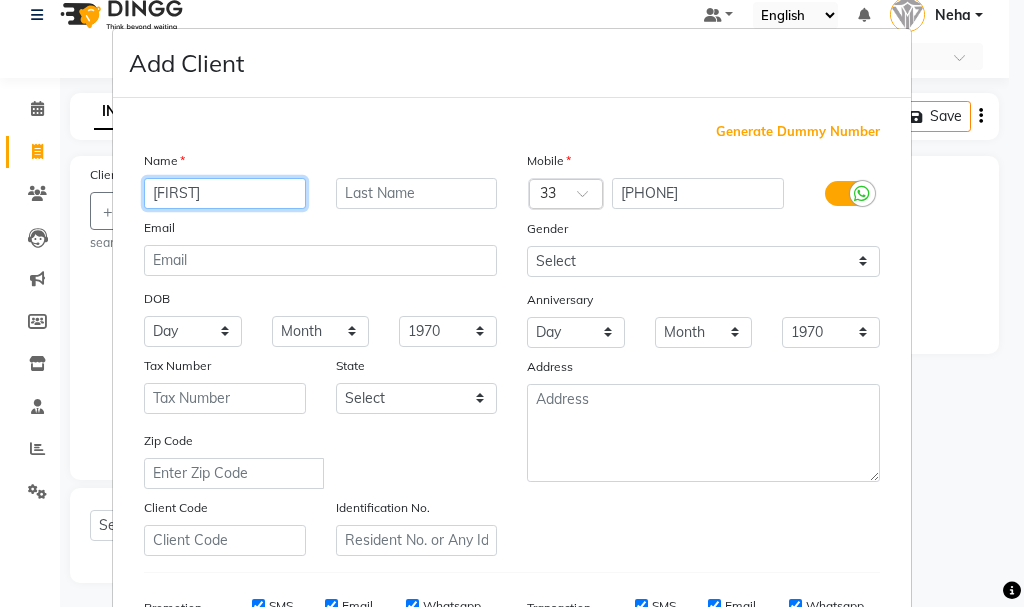 type on "[FIRST]" 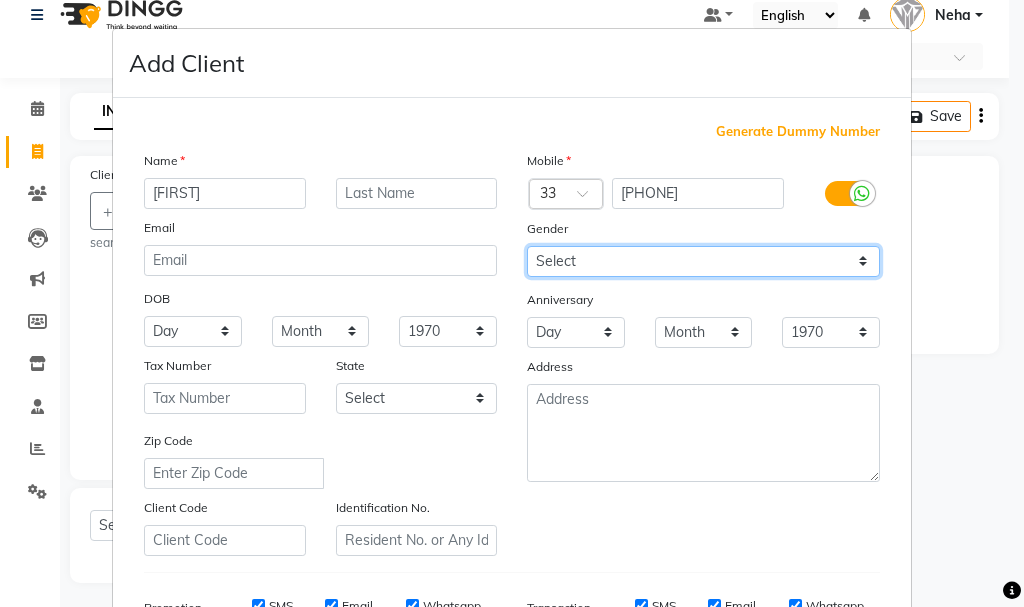 click on "Select Male Female Other Prefer Not To Say" at bounding box center (703, 261) 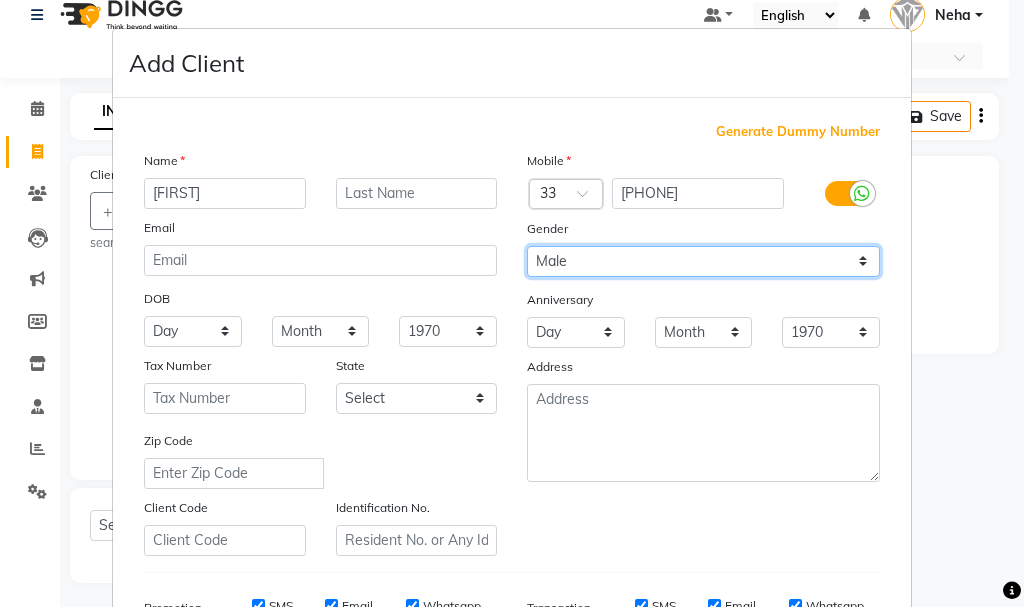 click on "Select Male Female Other Prefer Not To Say" at bounding box center [703, 261] 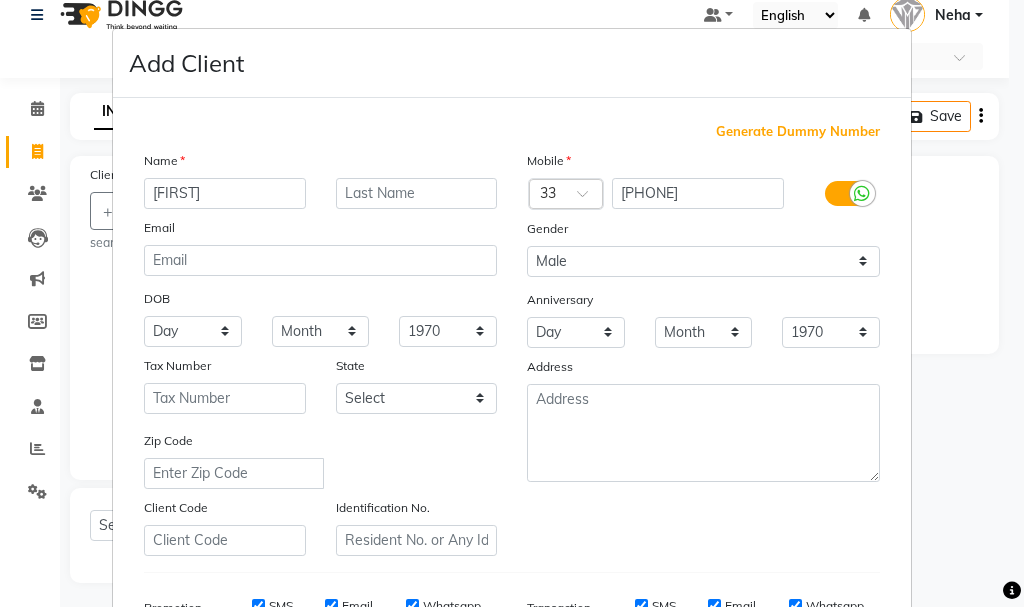 drag, startPoint x: 1006, startPoint y: 321, endPoint x: 1005, endPoint y: 507, distance: 186.00269 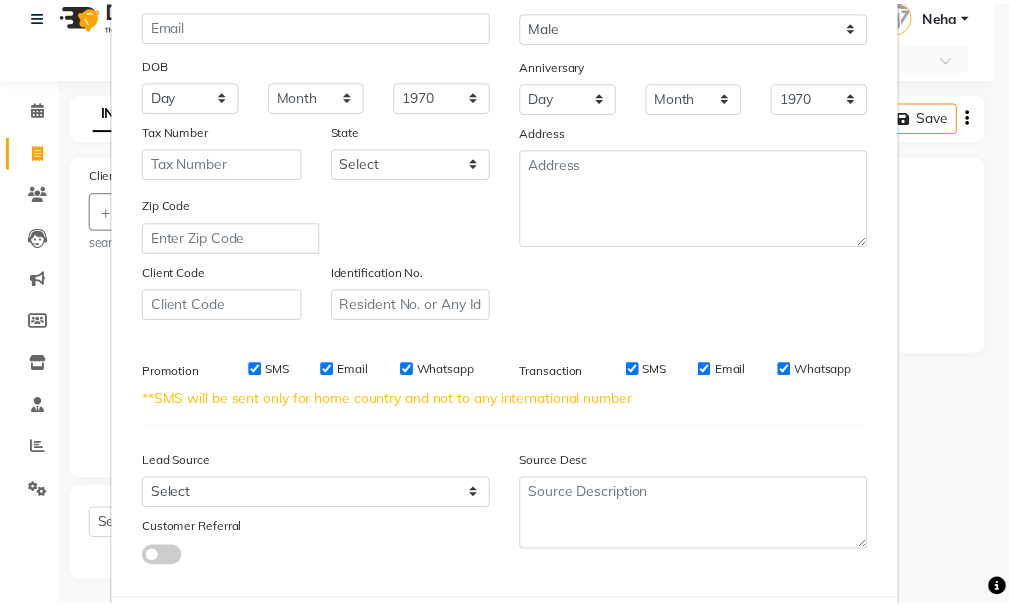 scroll, scrollTop: 337, scrollLeft: 0, axis: vertical 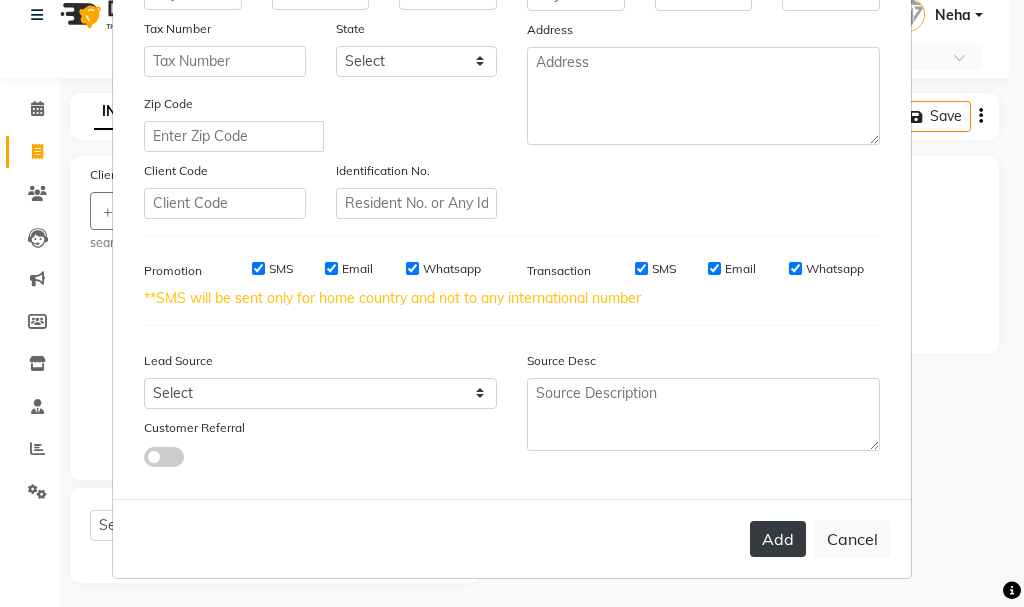click on "Add" at bounding box center [778, 539] 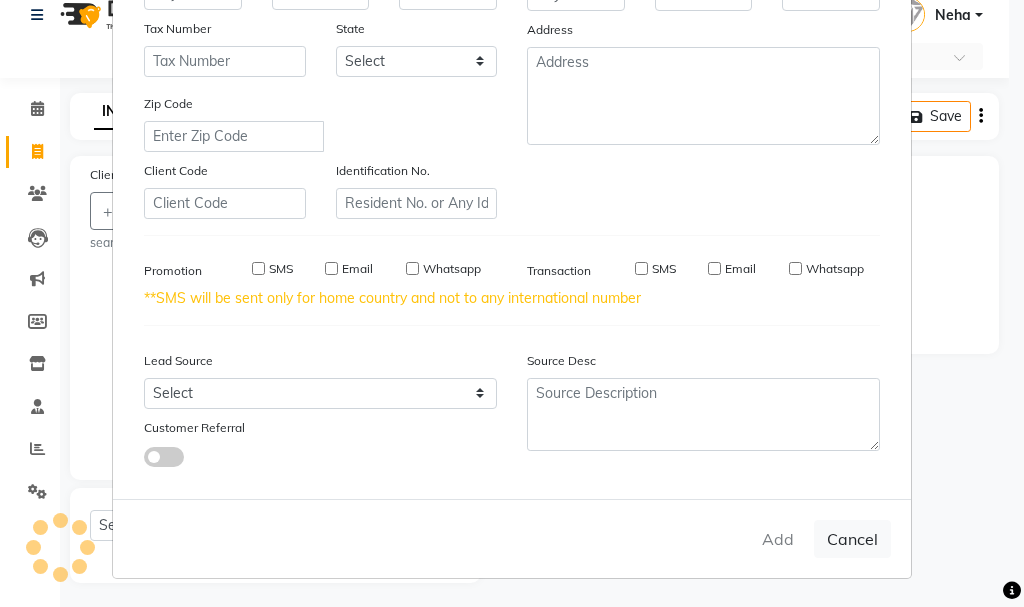 type 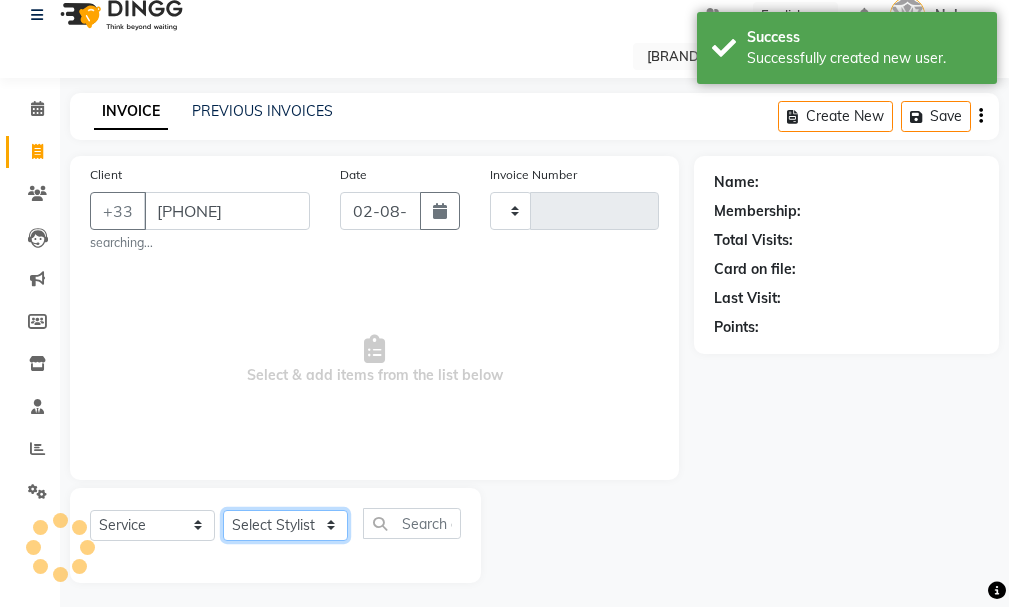 click on "Select Stylist" 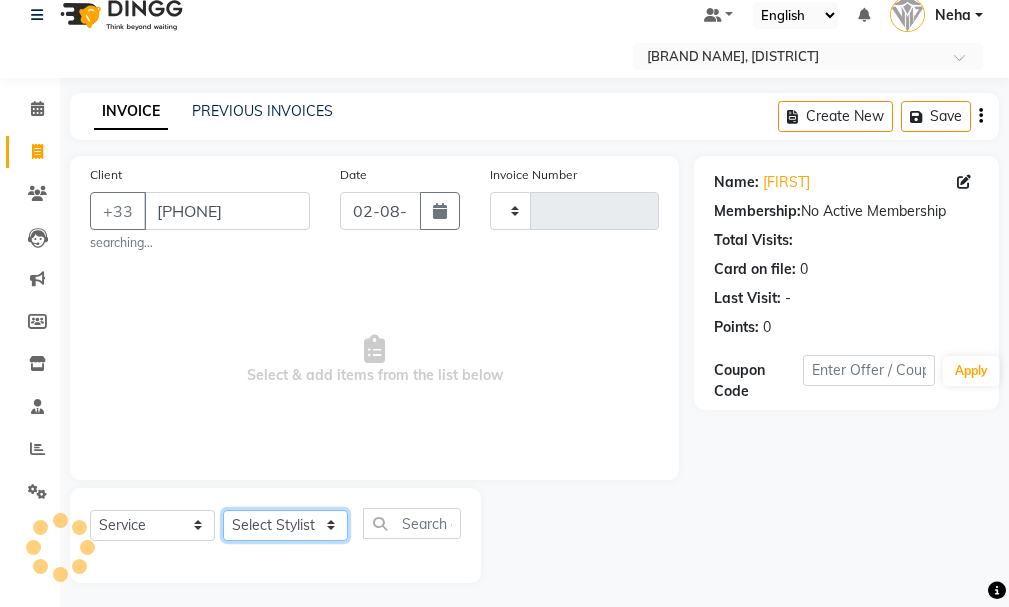 click on "Select Stylist" 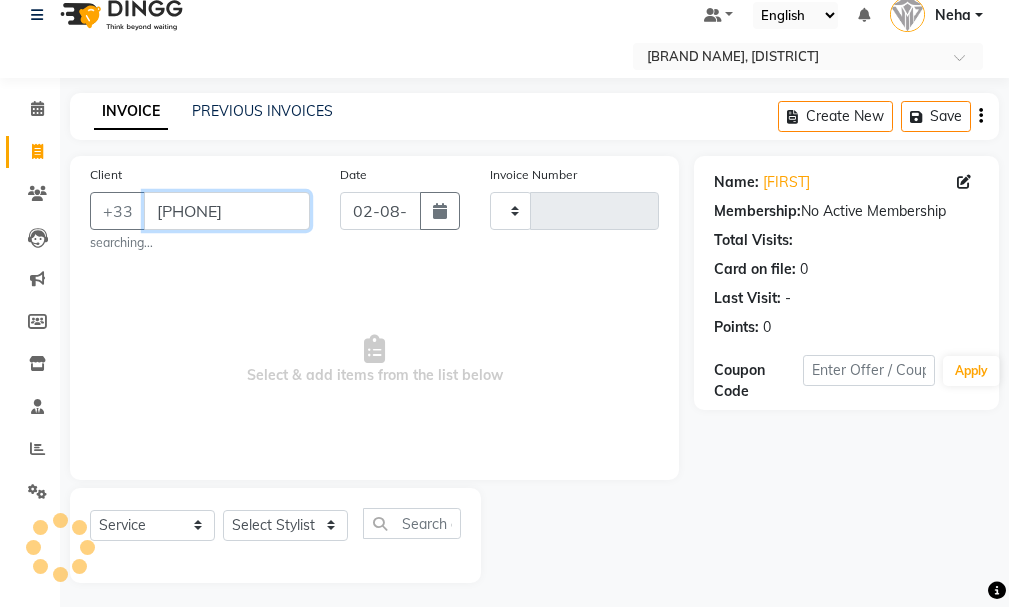 click on "[PHONE]" at bounding box center [227, 211] 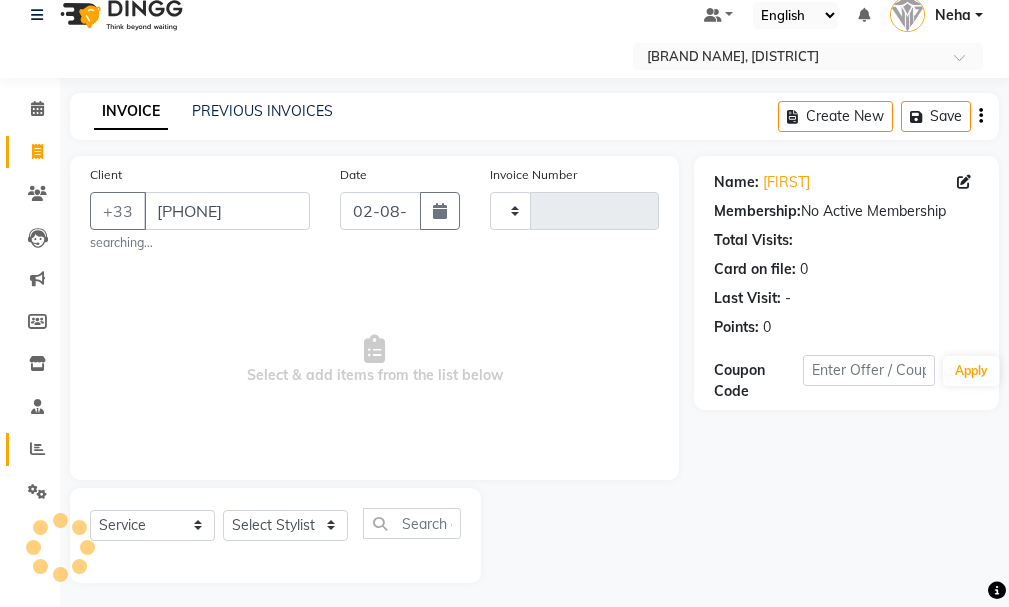click 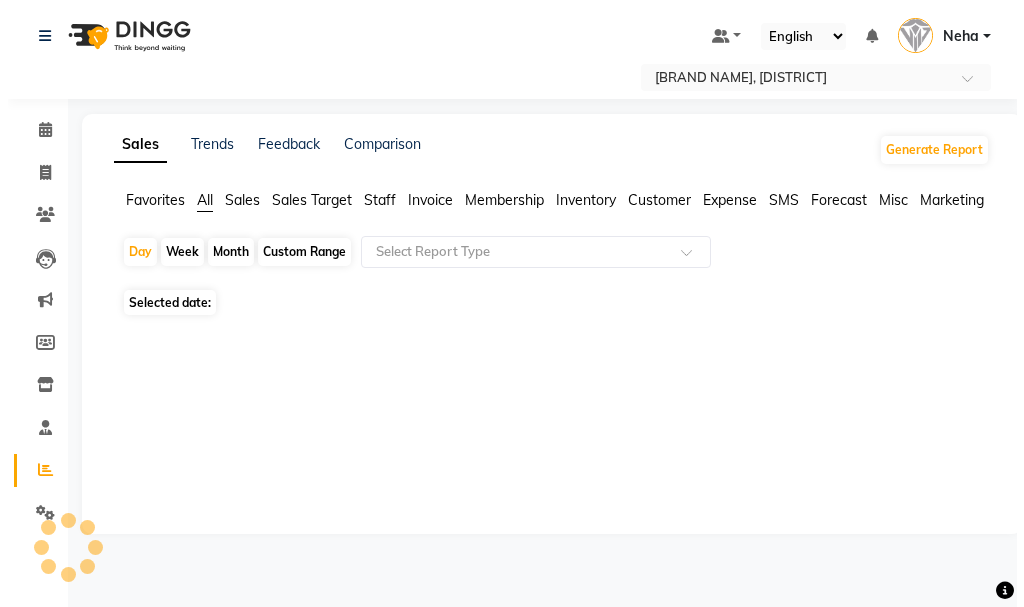 scroll, scrollTop: 0, scrollLeft: 0, axis: both 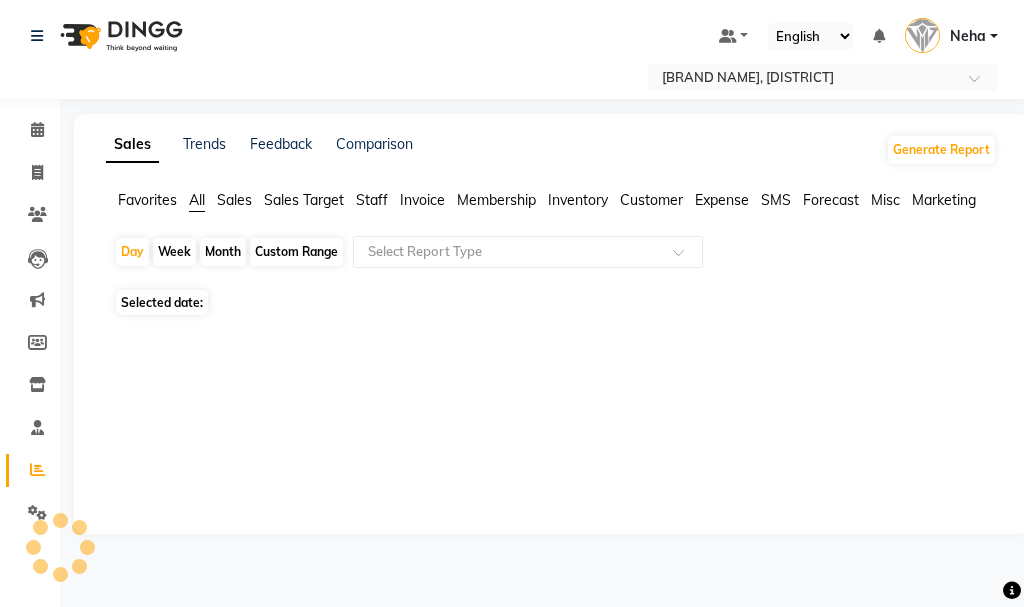 click on "Invoice" 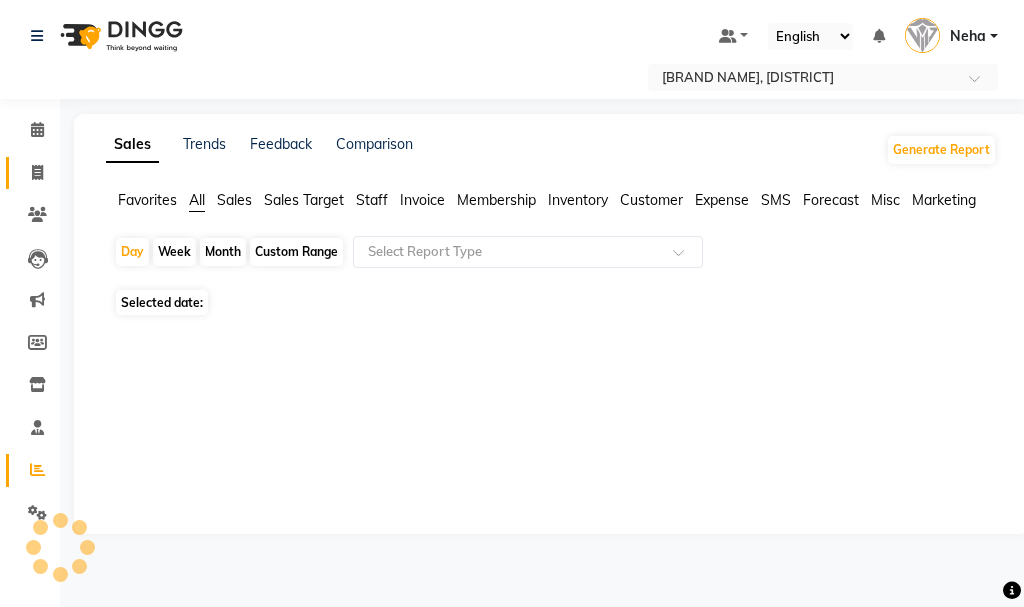 click 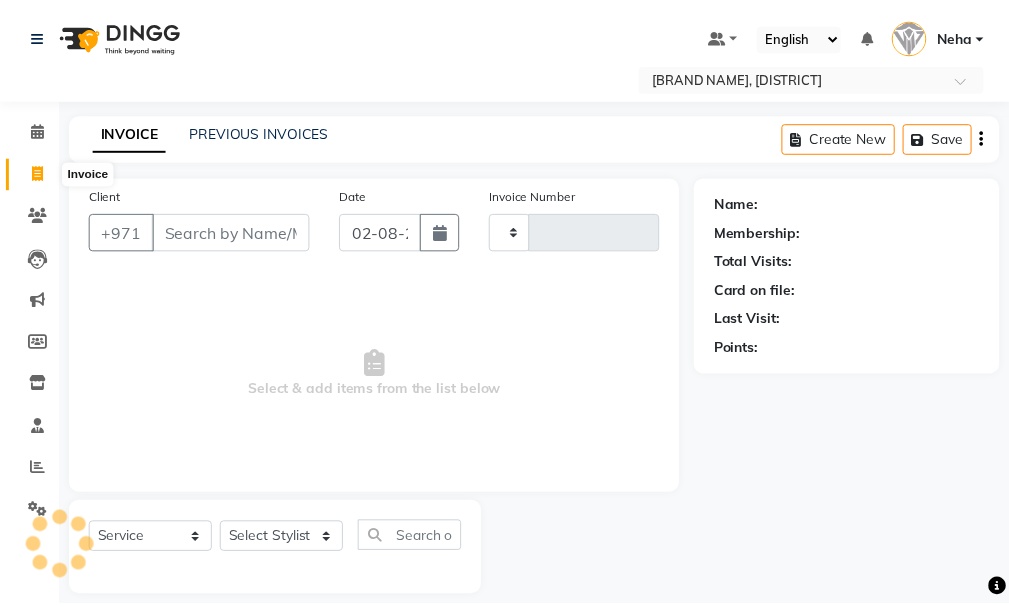 scroll, scrollTop: 21, scrollLeft: 0, axis: vertical 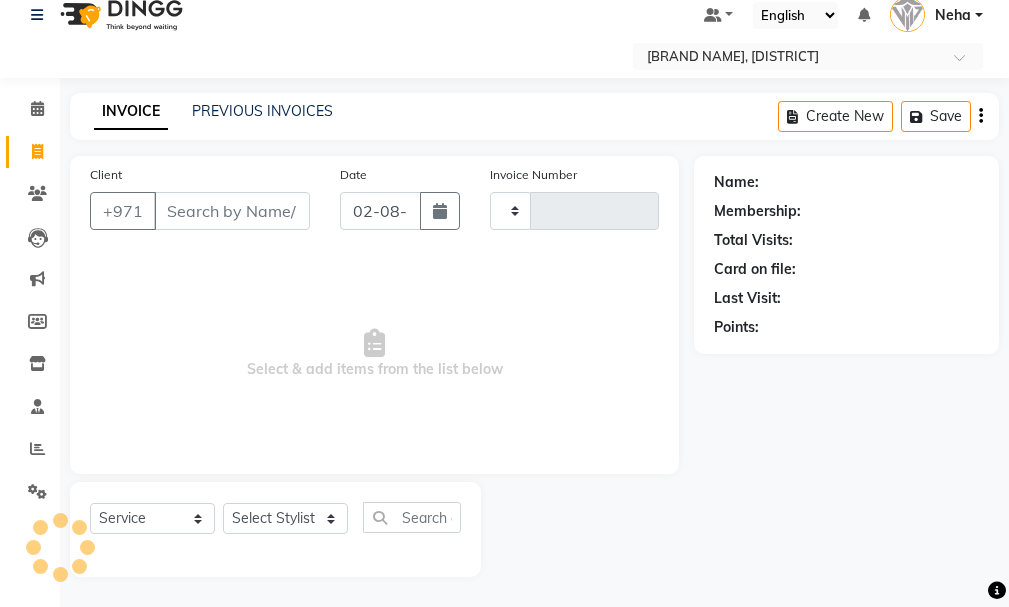 type on "[PHONE]" 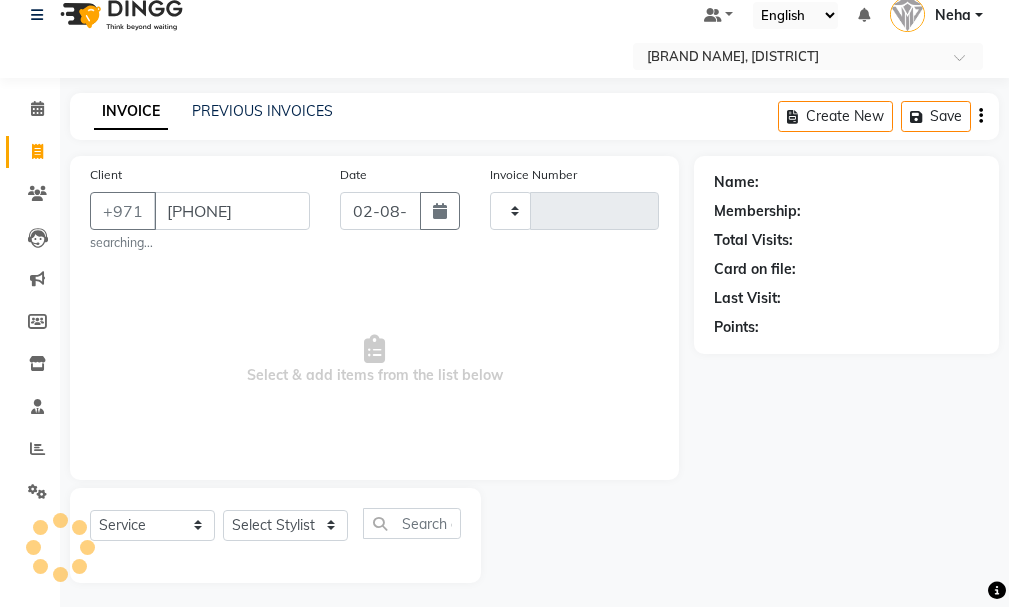 type on "1075" 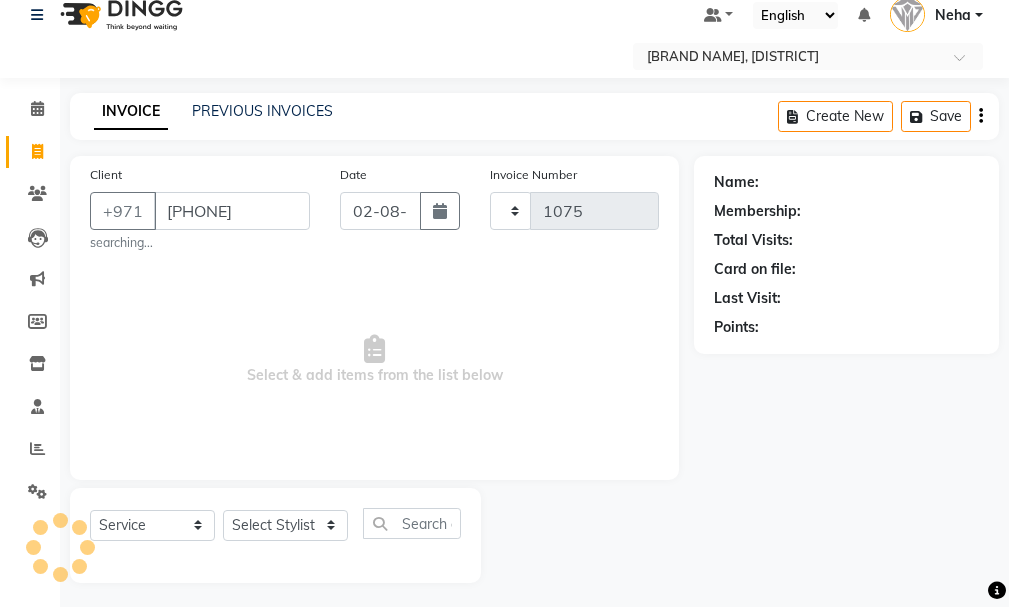 select on "8415" 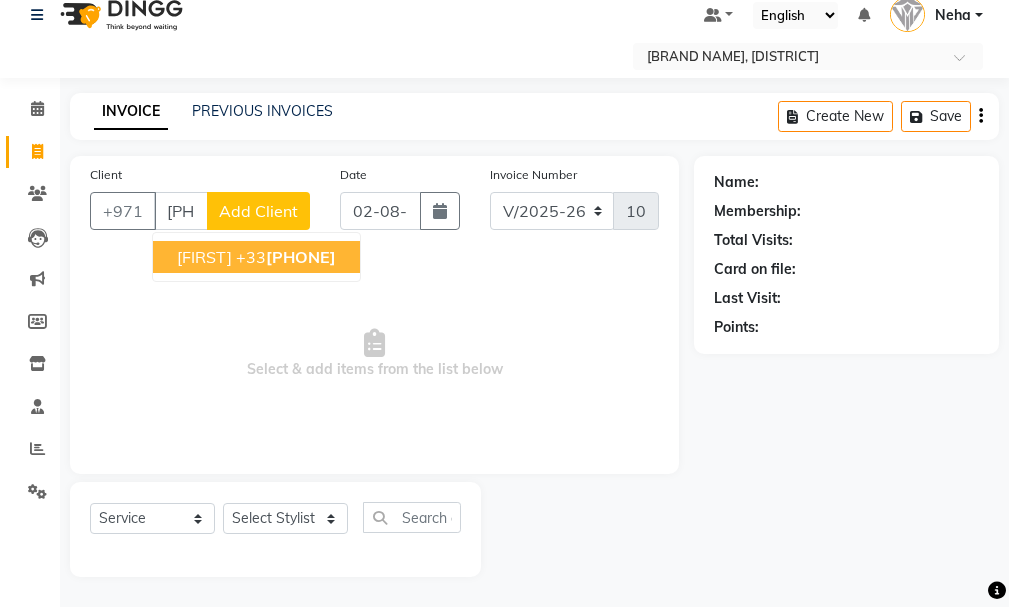 click on "[PHONE]" at bounding box center (301, 257) 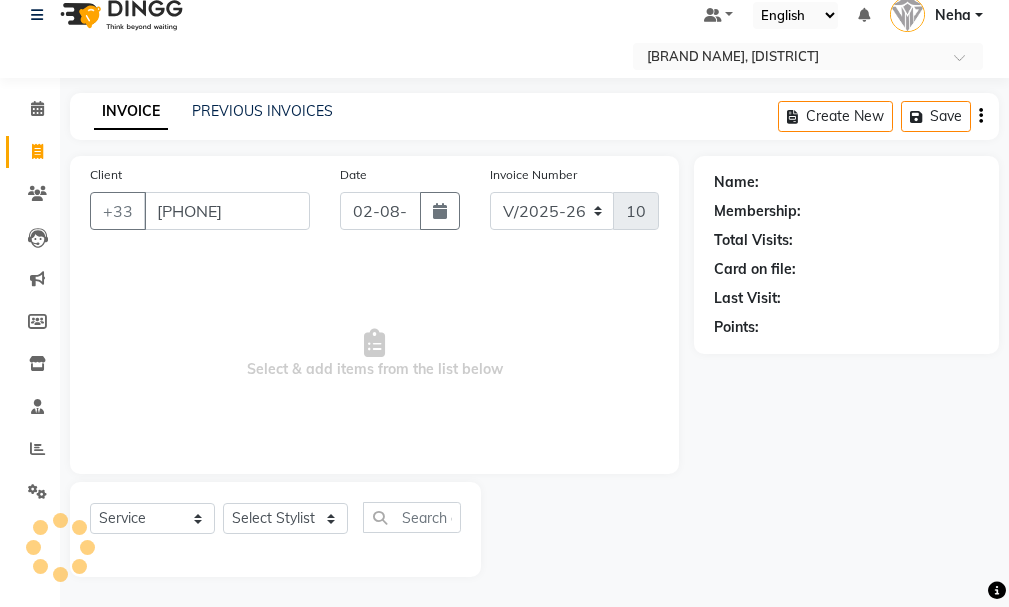 type on "[PHONE]" 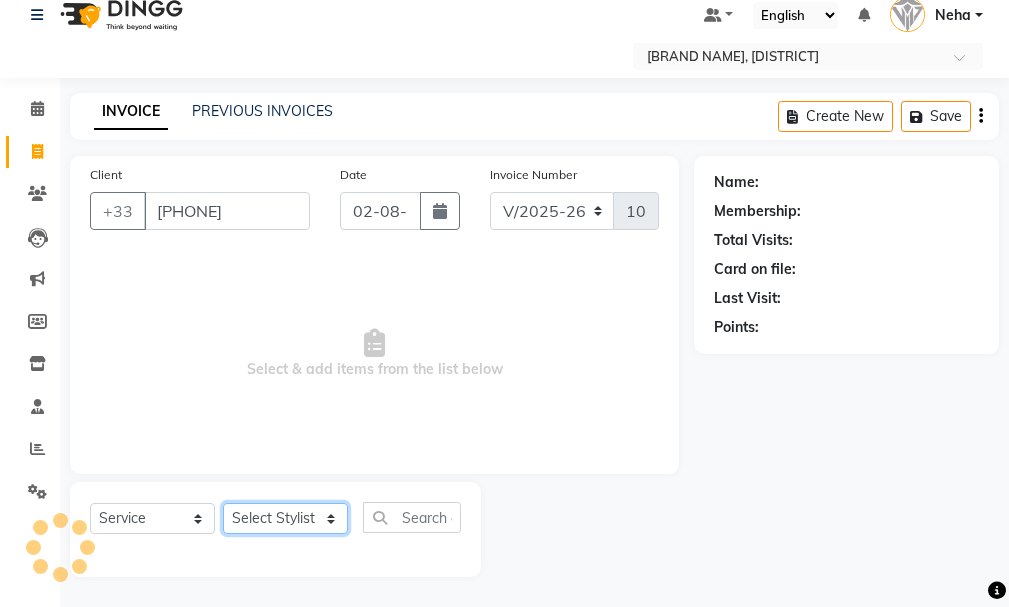 click on "Select Stylist [FIRST] [MIDDLE] [LAST] [LAST] [FIRST] [LAST] [FIRST] [LAST] [FIRST] [LAST] [FIRST] [LAST] [FIRST] [LAST] [FIRST] [LAST] [FIRST] [LAST] [FIRST] [LAST] [FIRST] [LAST] [FIRST] [LAST] [LAST]." 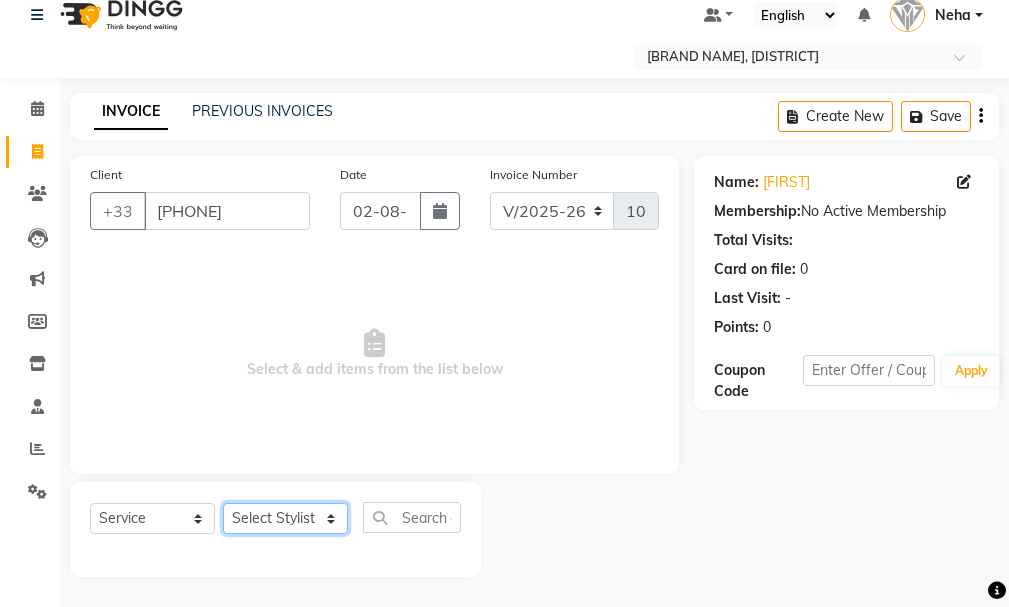 select on "83273" 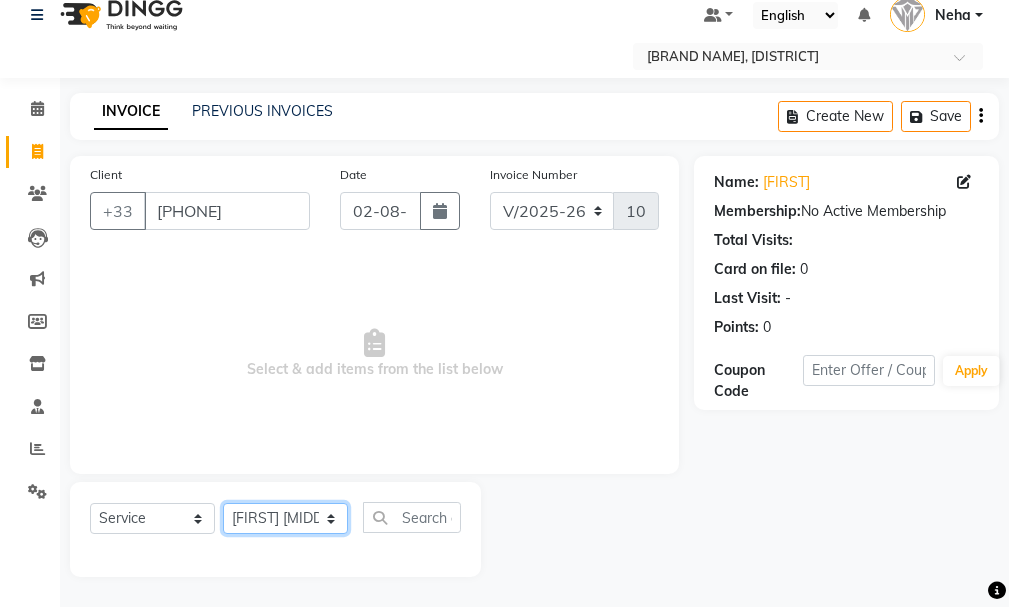 click on "Select Stylist [FIRST] [MIDDLE] [LAST] [LAST] [FIRST] [LAST] [FIRST] [LAST] [FIRST] [LAST] [FIRST] [LAST] [FIRST] [LAST] [FIRST] [LAST] [FIRST] [LAST] [FIRST] [LAST] [FIRST] [LAST] [FIRST] [LAST] [LAST]." 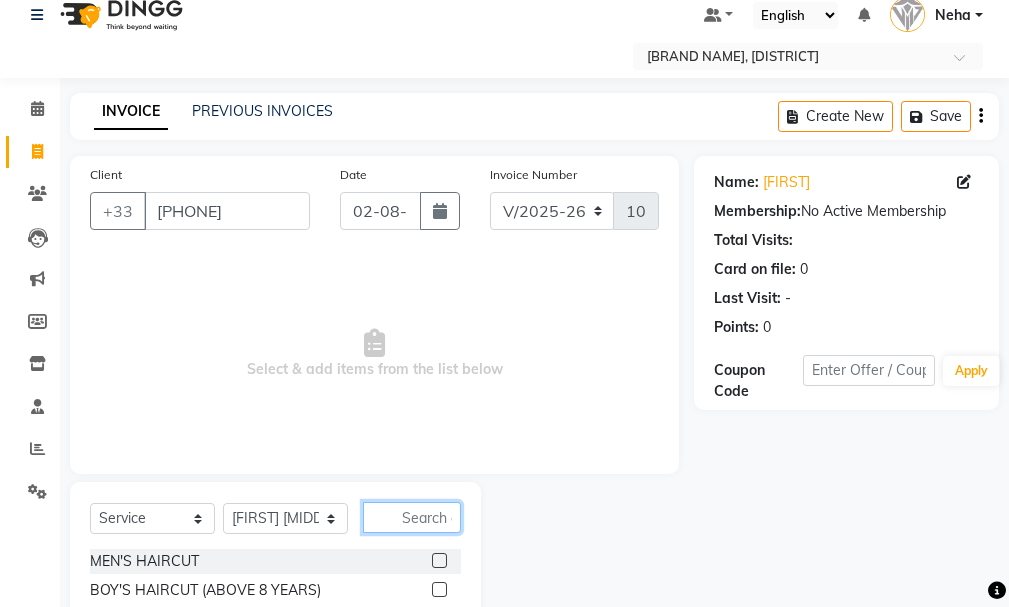 click 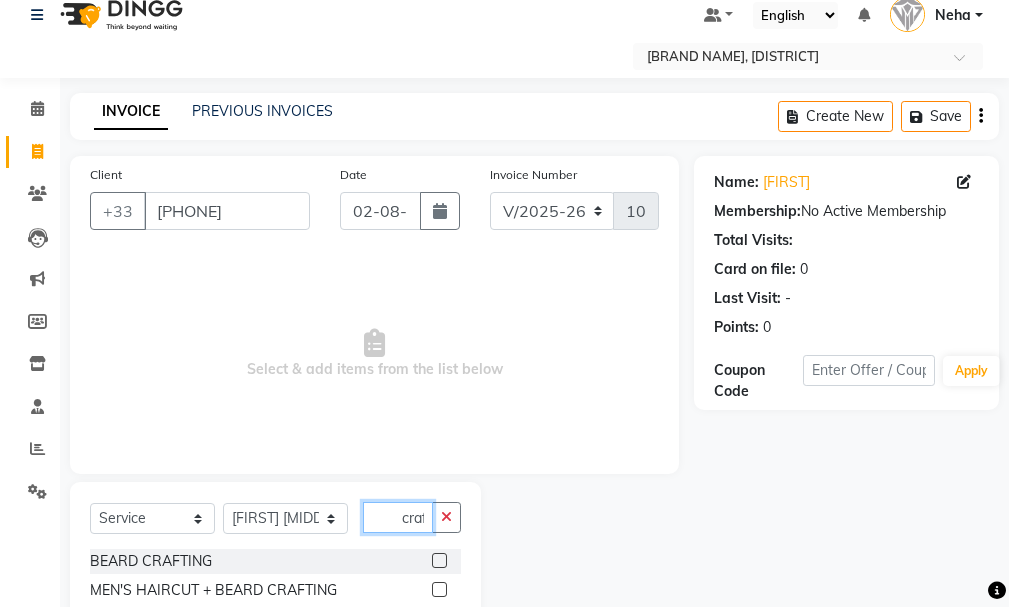 scroll, scrollTop: 0, scrollLeft: 1, axis: horizontal 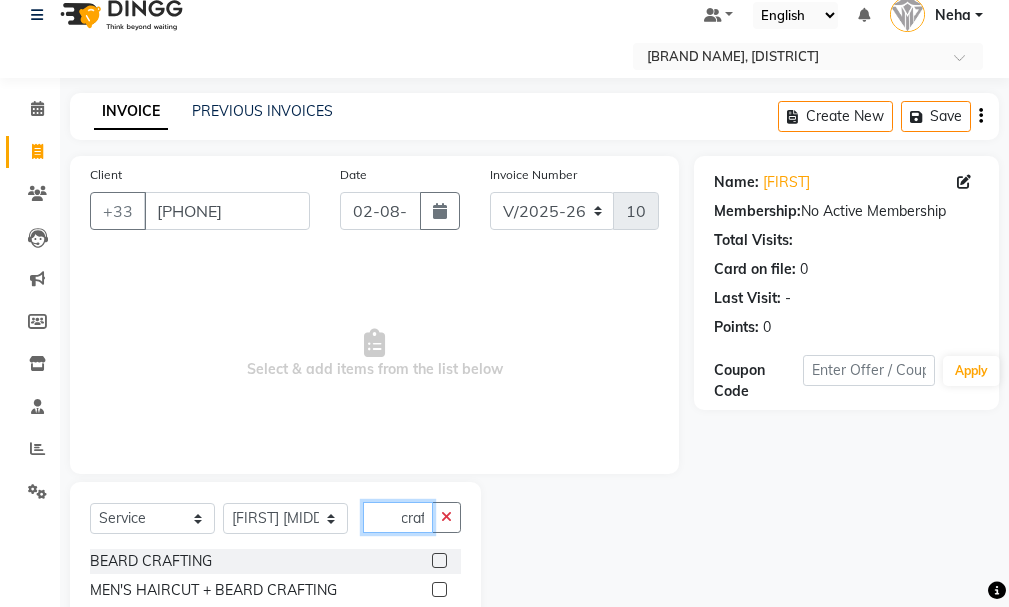 type on "craf" 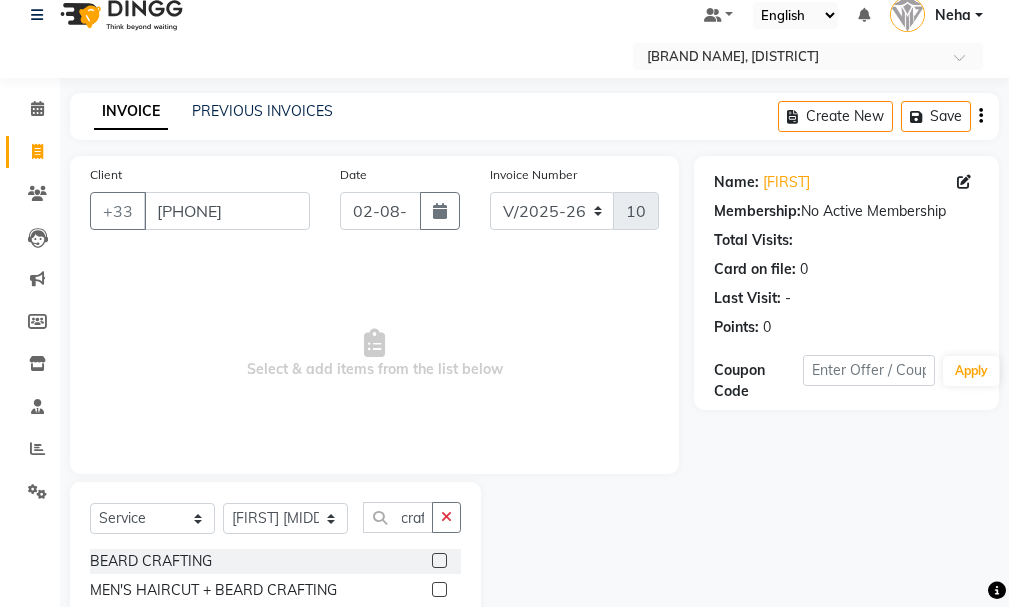 click 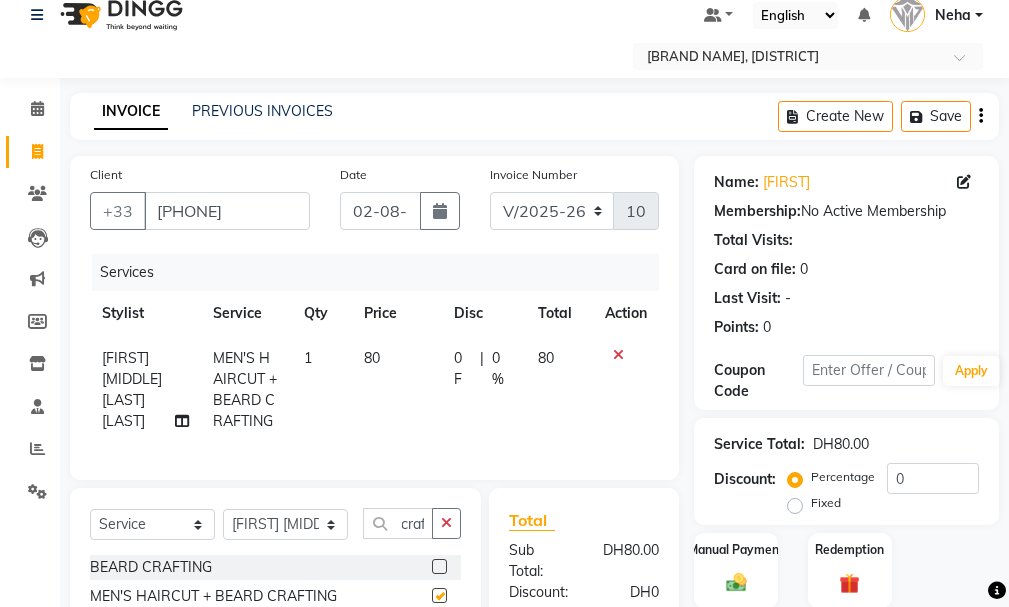 scroll, scrollTop: 0, scrollLeft: 0, axis: both 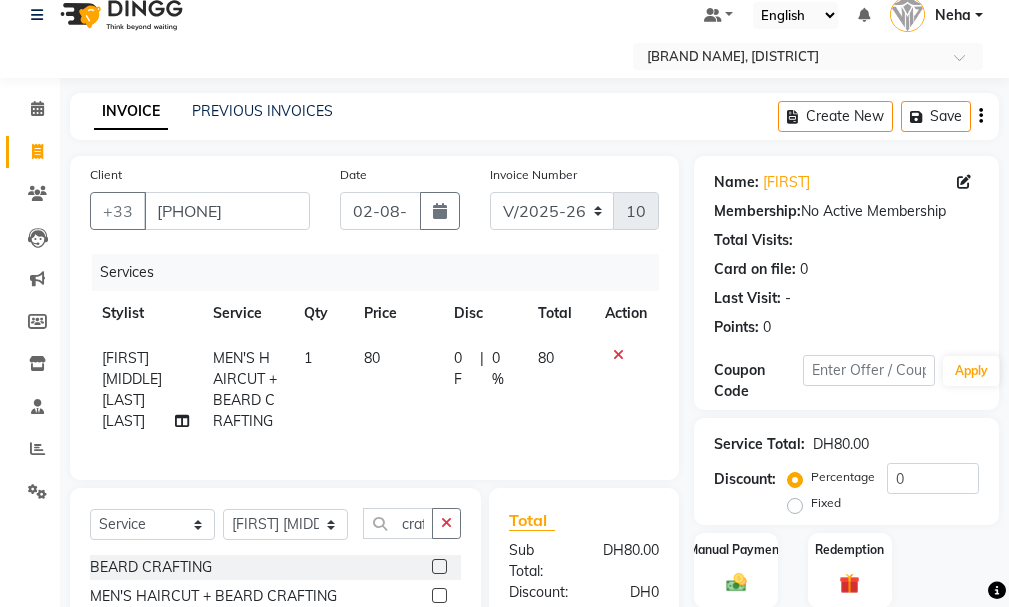 checkbox on "false" 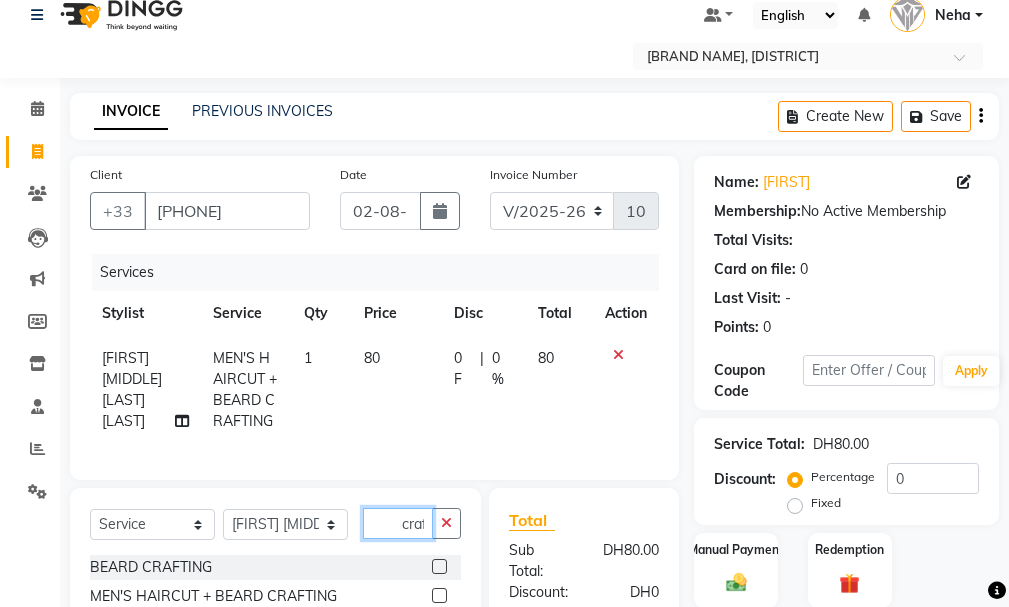 click on "craf" 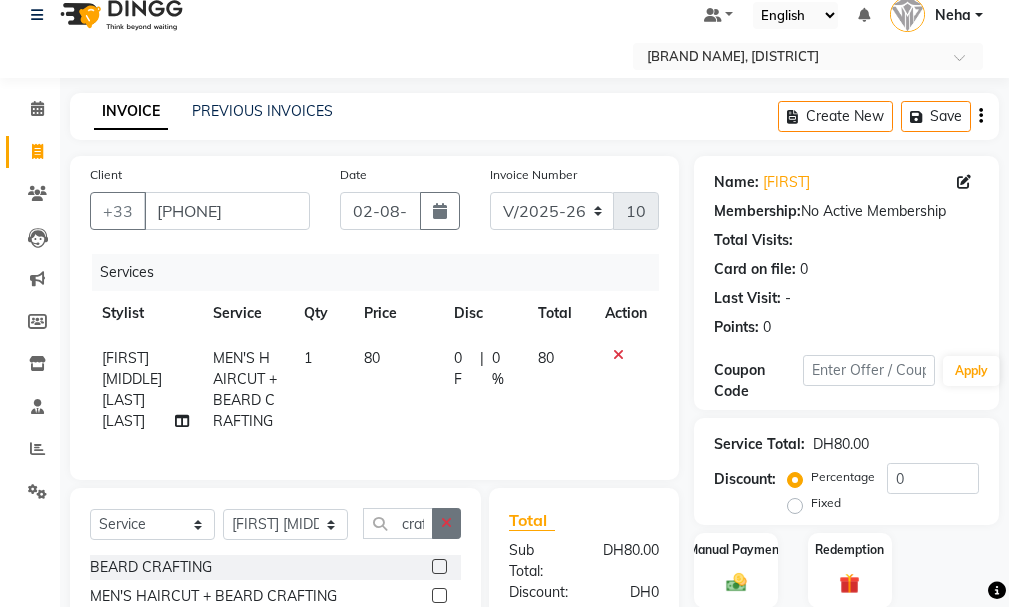 click 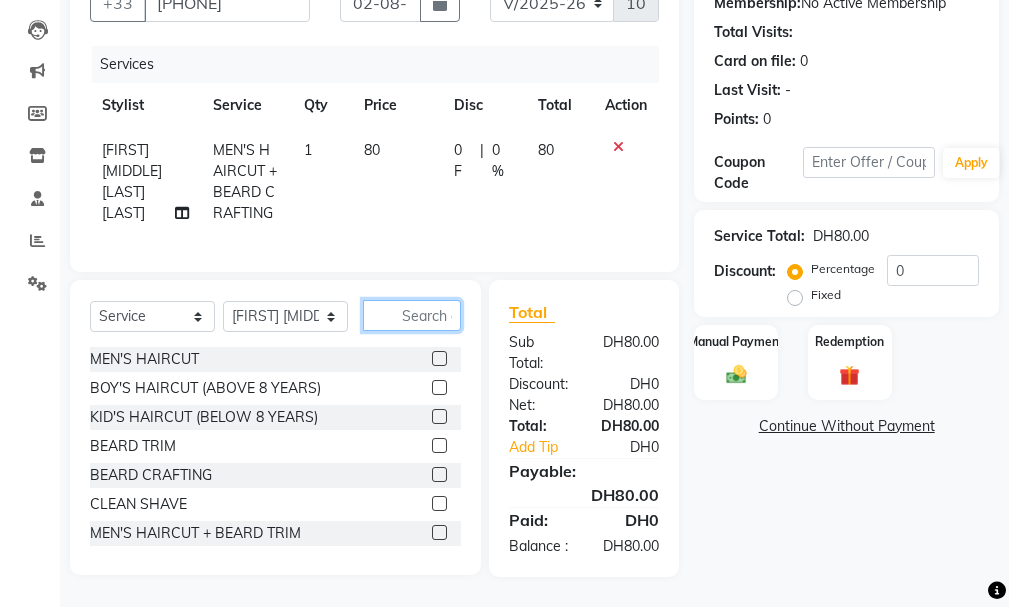scroll, scrollTop: 286, scrollLeft: 0, axis: vertical 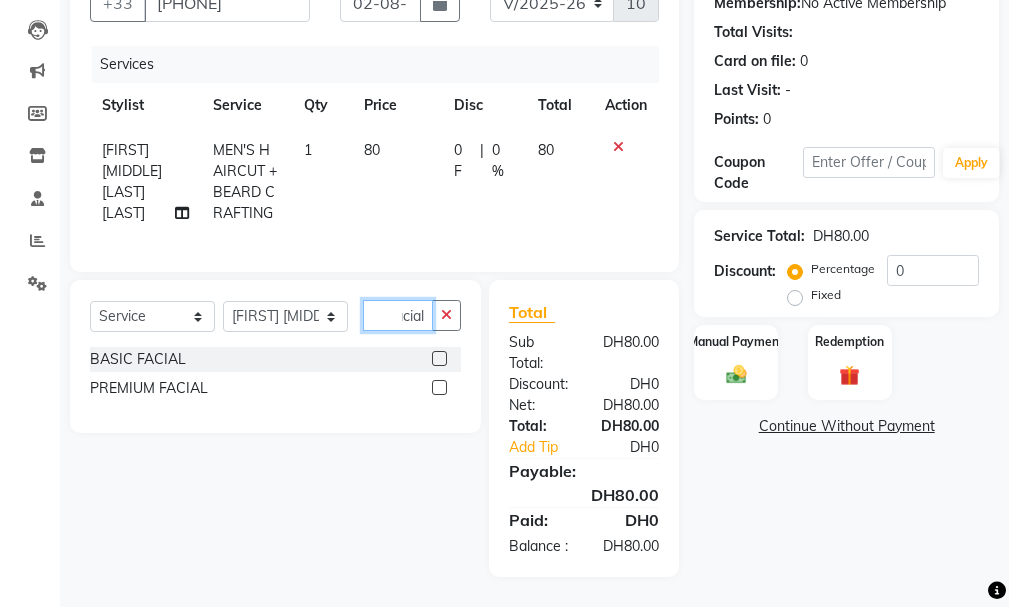 type on "facial" 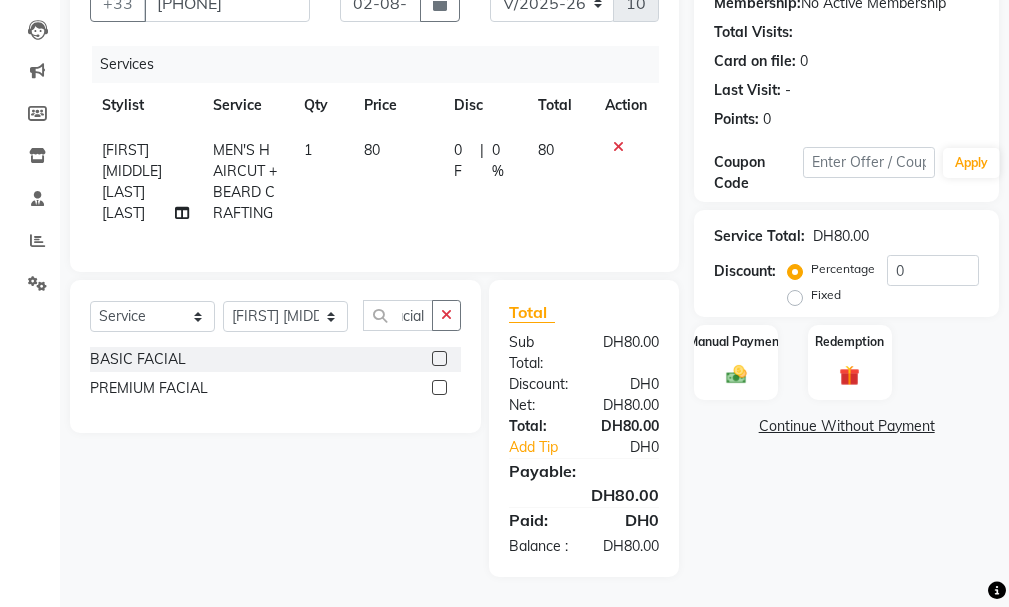 click 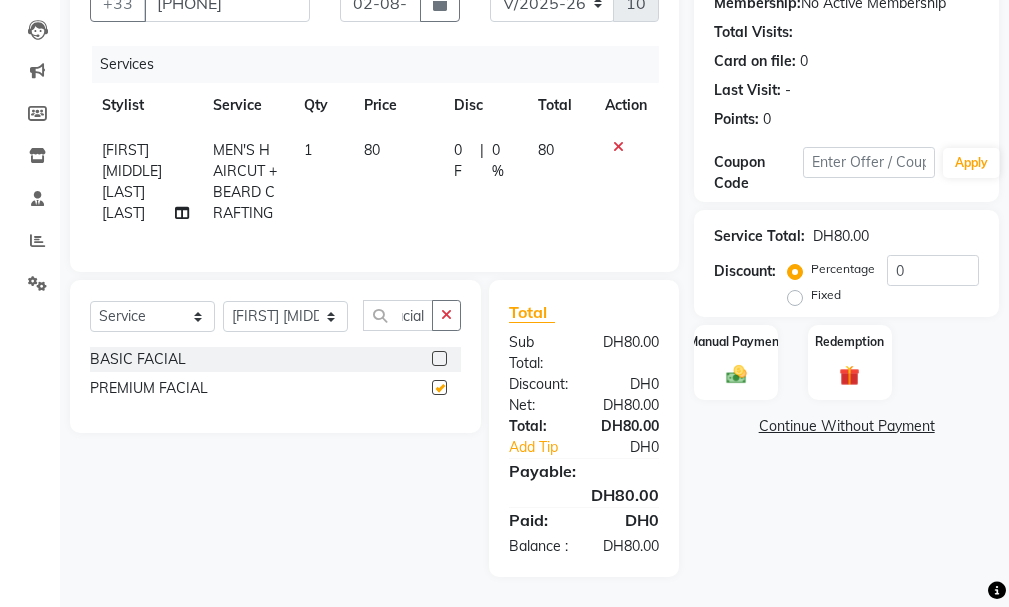 scroll, scrollTop: 0, scrollLeft: 0, axis: both 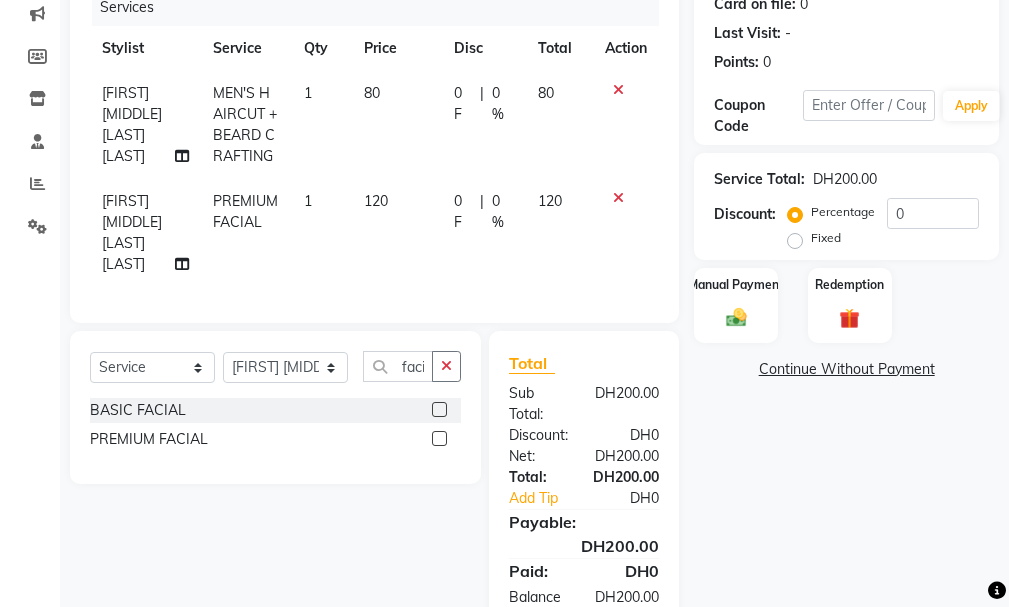 checkbox on "false" 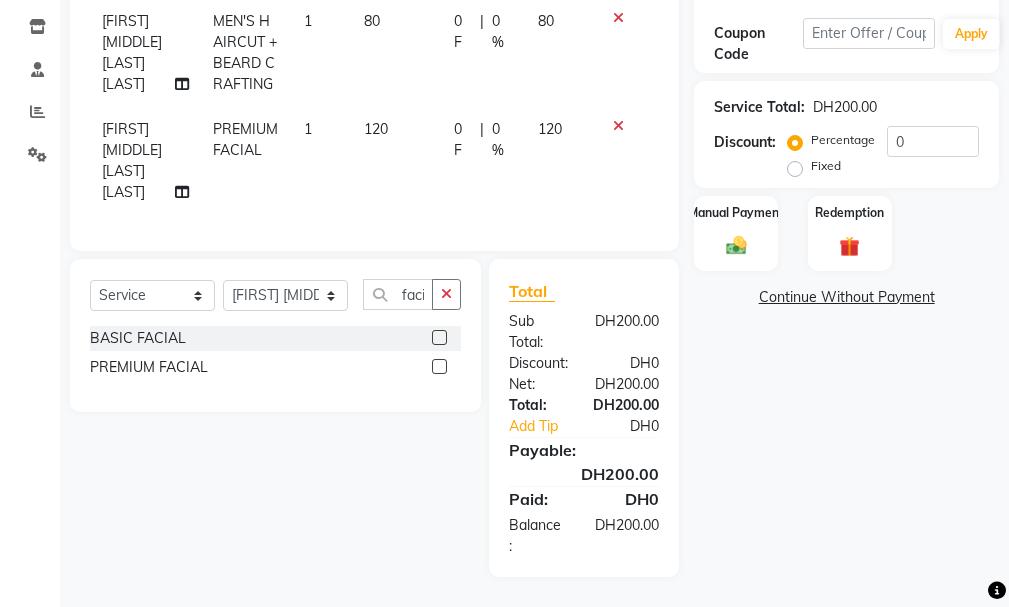 scroll, scrollTop: 404, scrollLeft: 0, axis: vertical 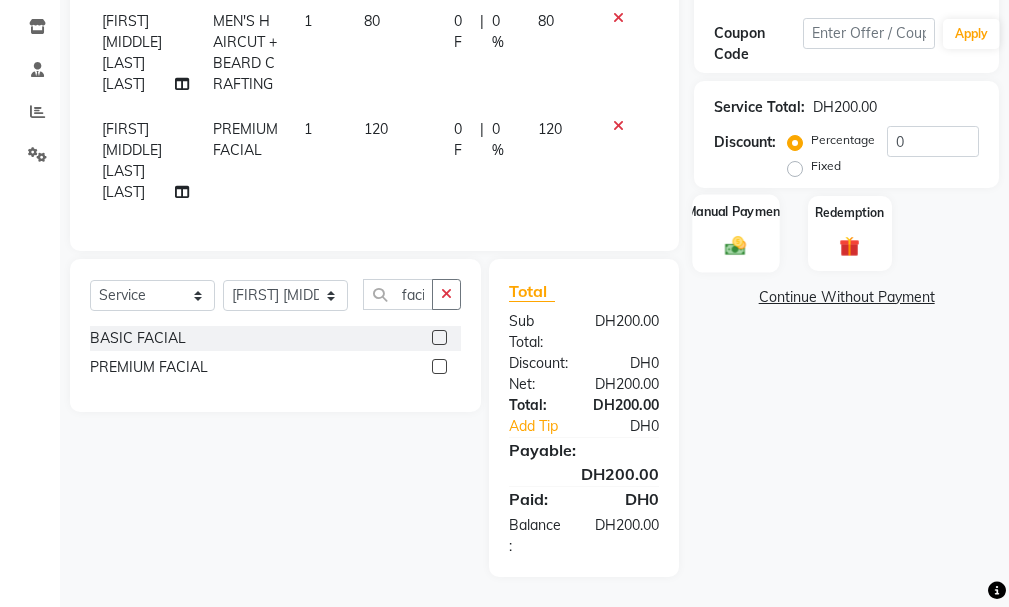 click 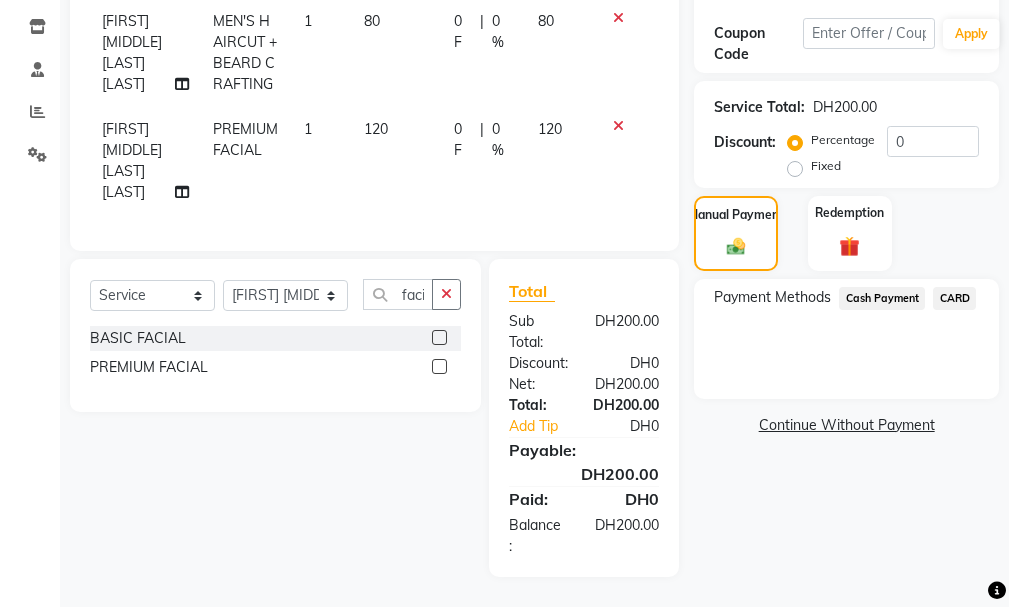click on "Cash Payment" 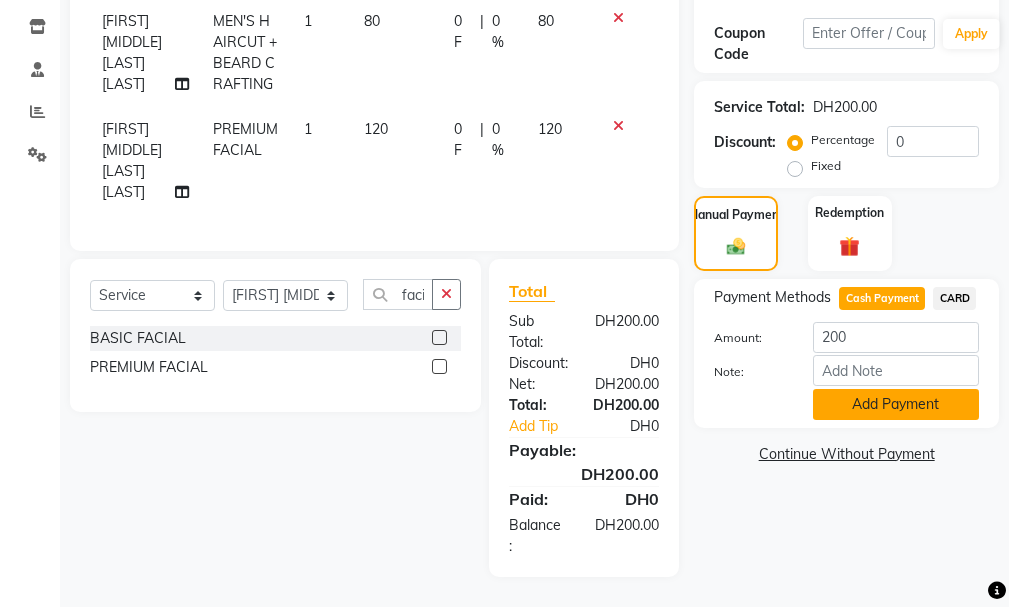 click on "Add Payment" 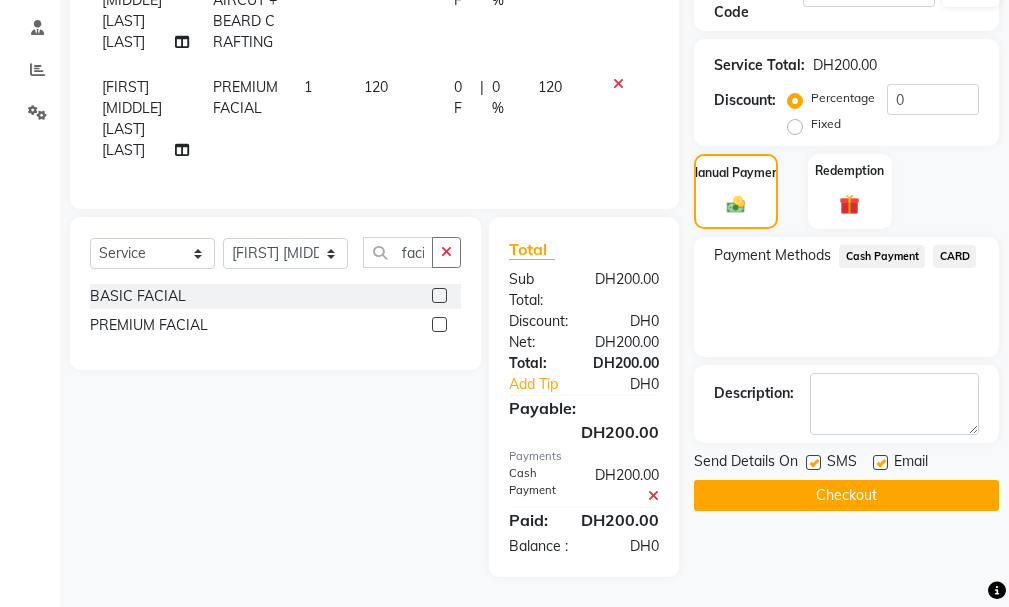 click on "Checkout" 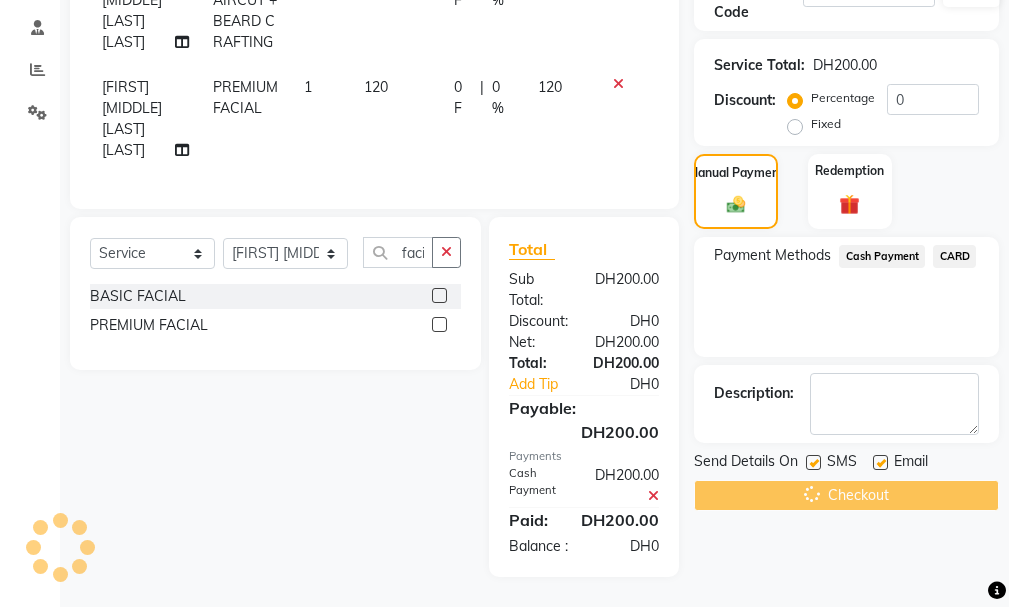 scroll, scrollTop: 0, scrollLeft: 0, axis: both 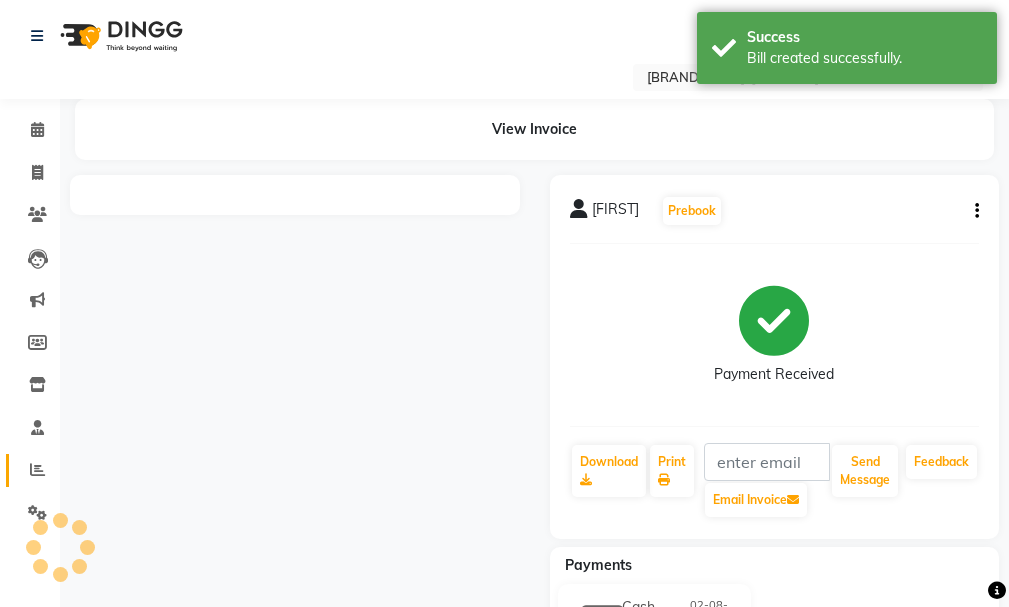 click 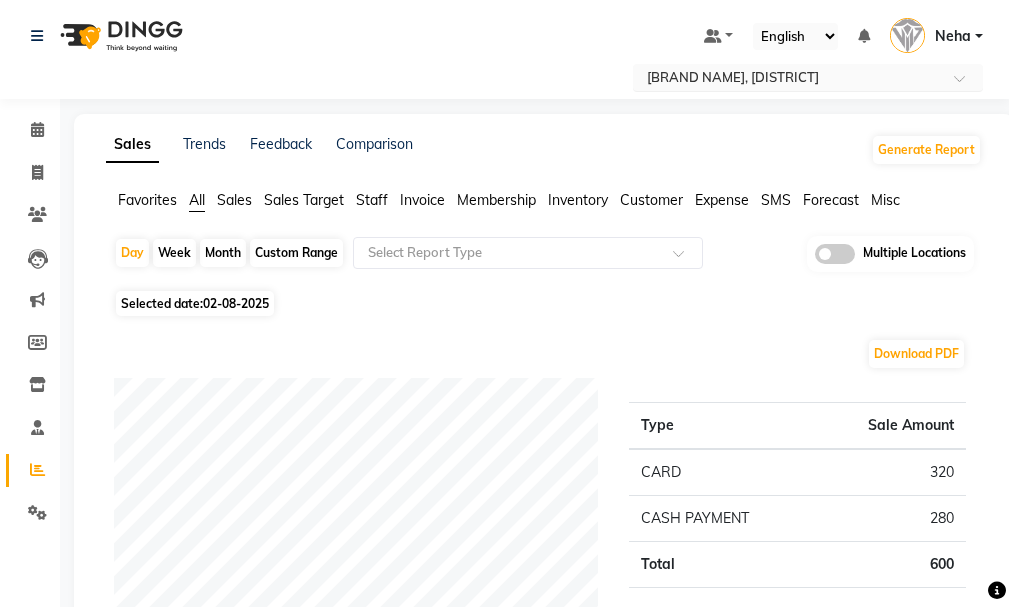 click on "Select Location × Vip Gents Salon, [CITY]" at bounding box center [792, 78] 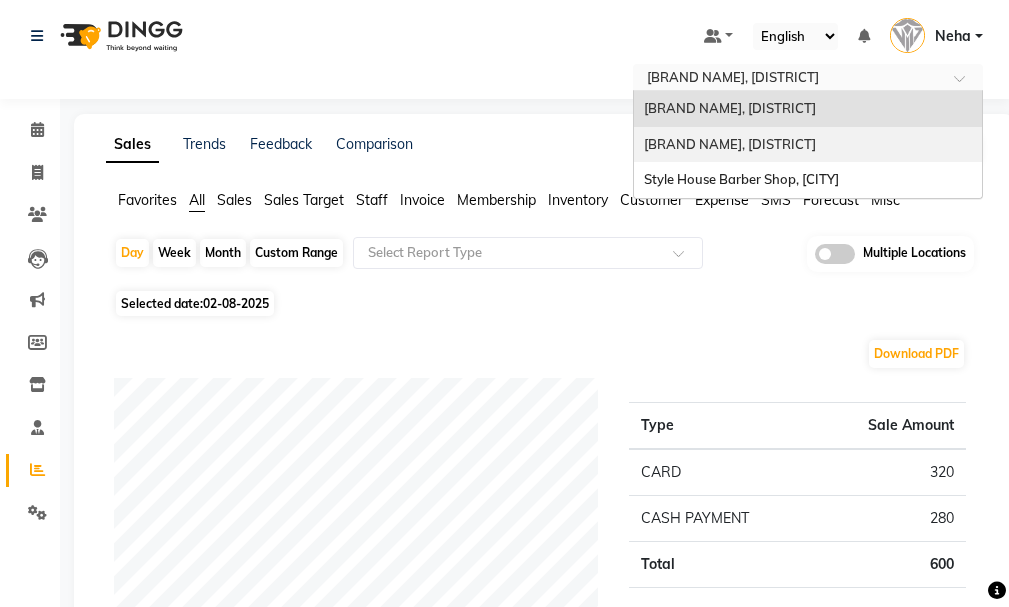 click on "[BRAND NAME], [DISTRICT]" at bounding box center (808, 145) 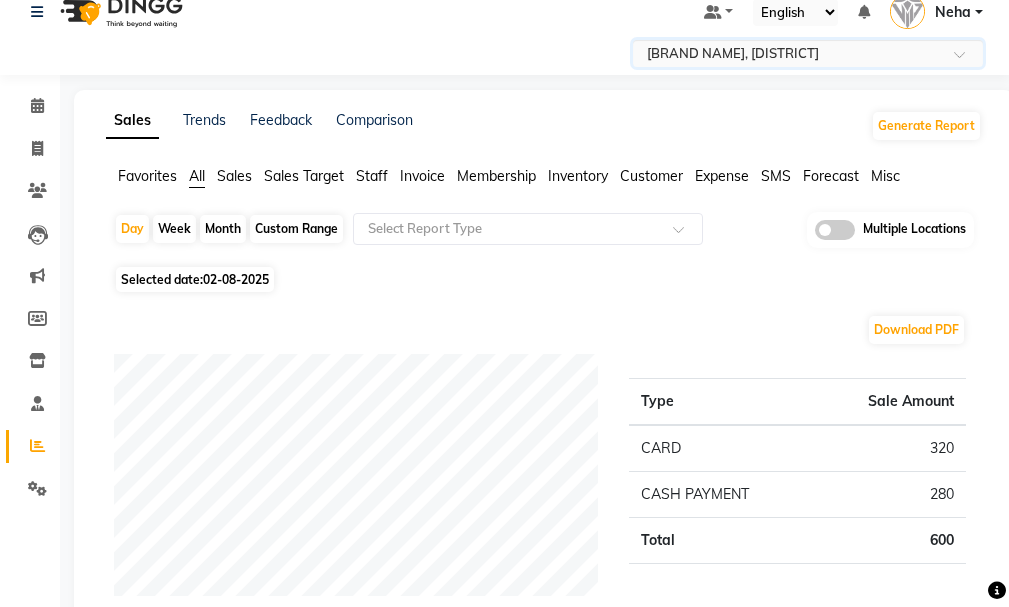 scroll, scrollTop: 10, scrollLeft: 0, axis: vertical 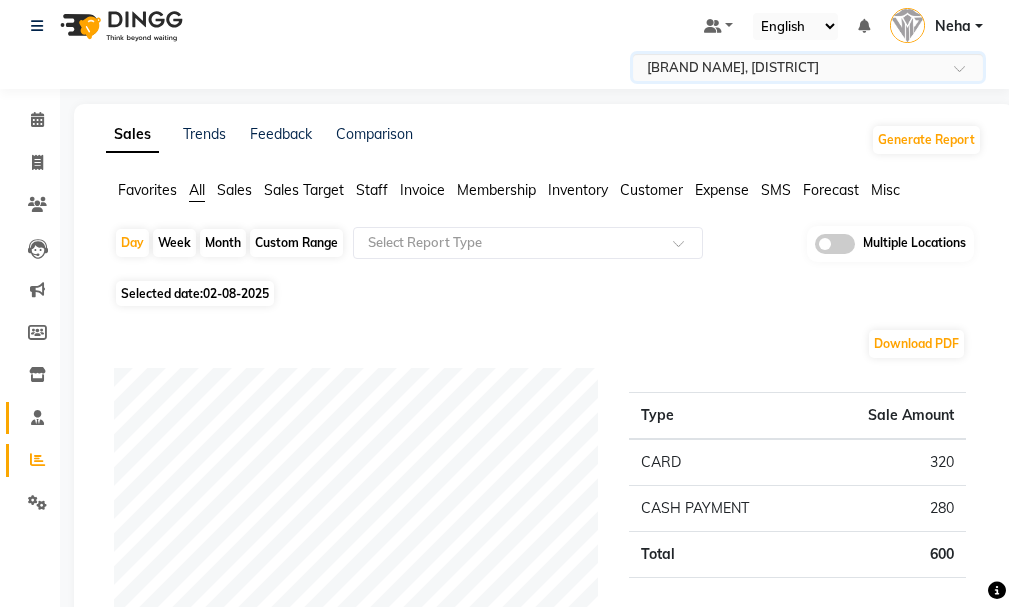 click 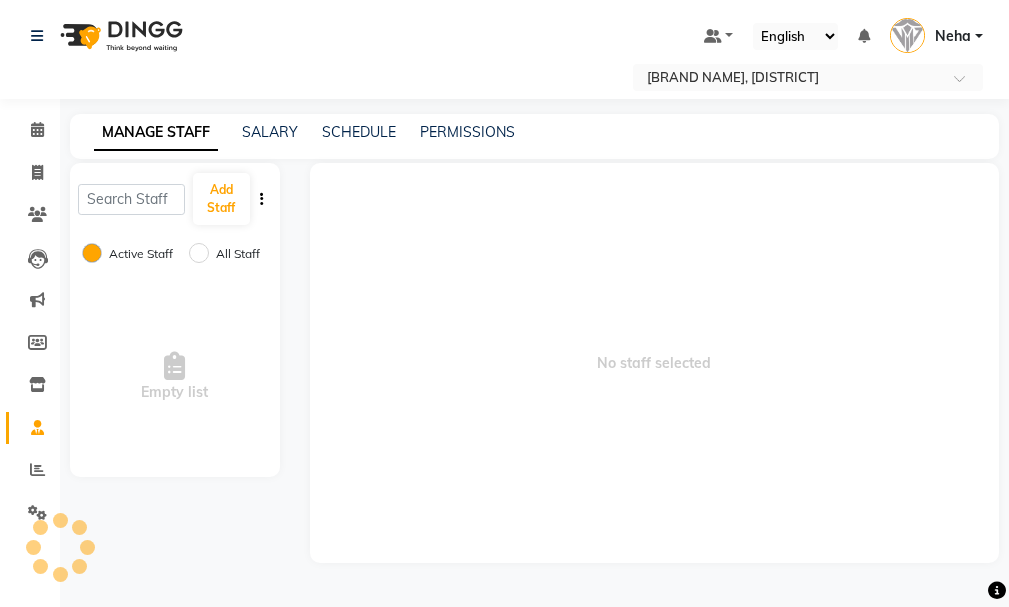 scroll, scrollTop: 0, scrollLeft: 0, axis: both 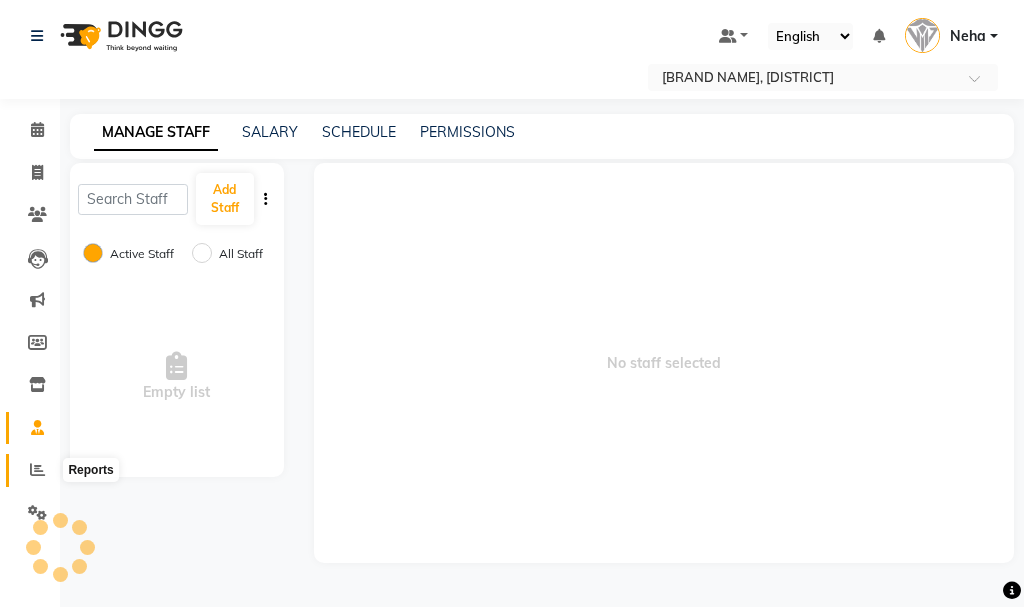 click 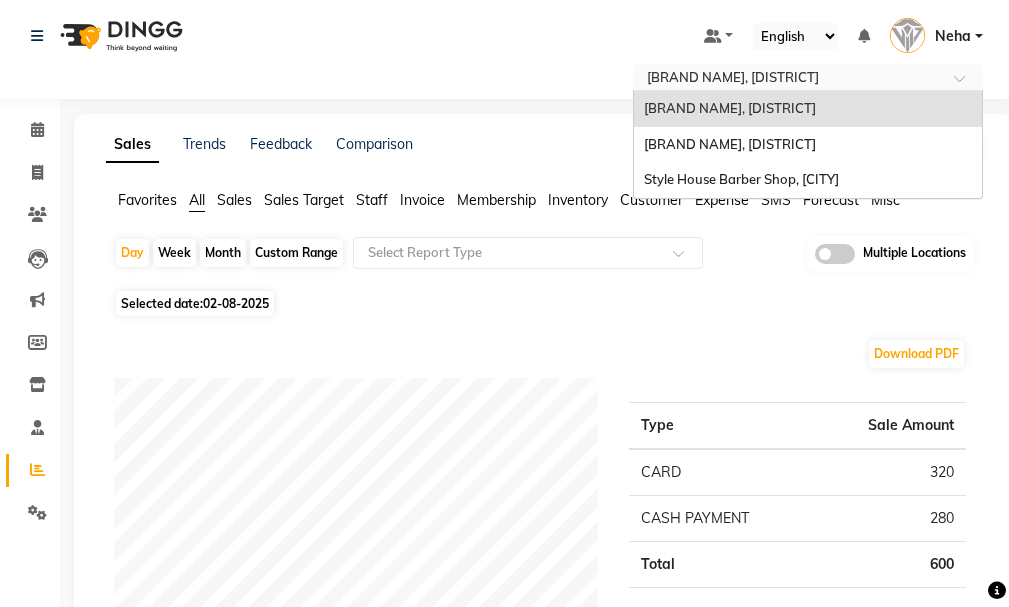 click at bounding box center (788, 79) 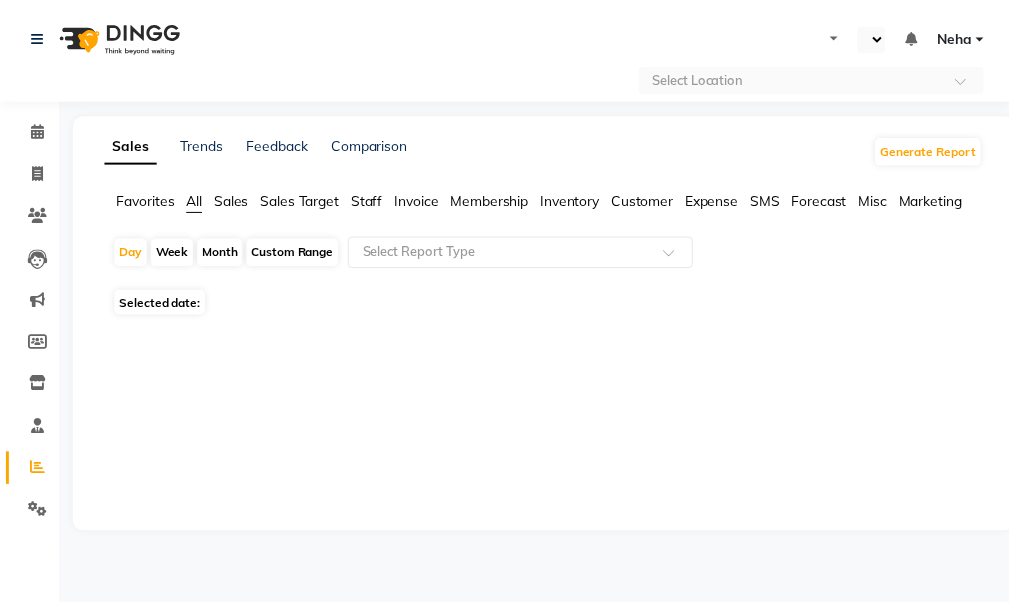 scroll, scrollTop: 0, scrollLeft: 0, axis: both 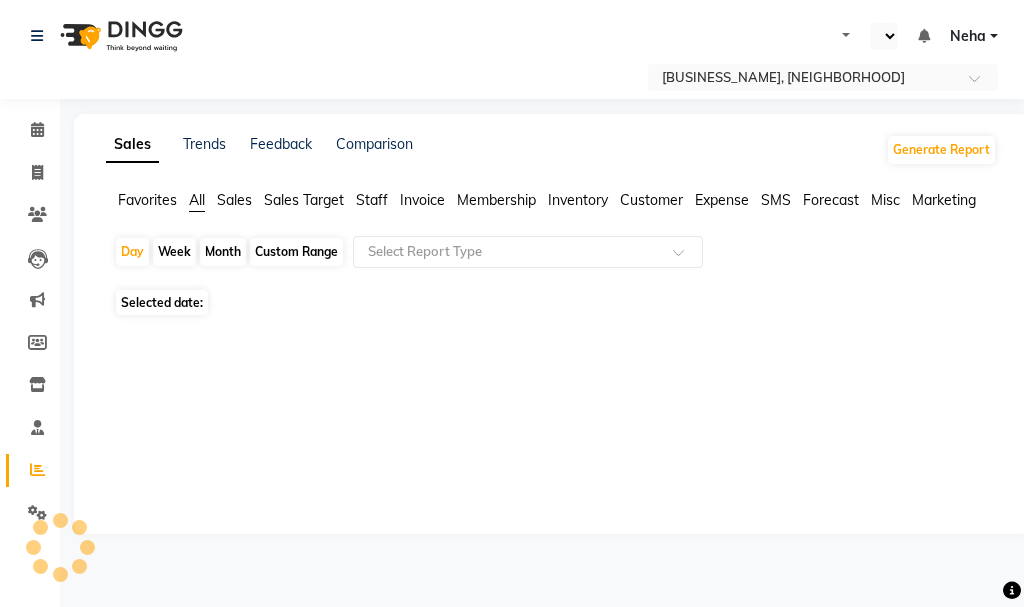 select on "en" 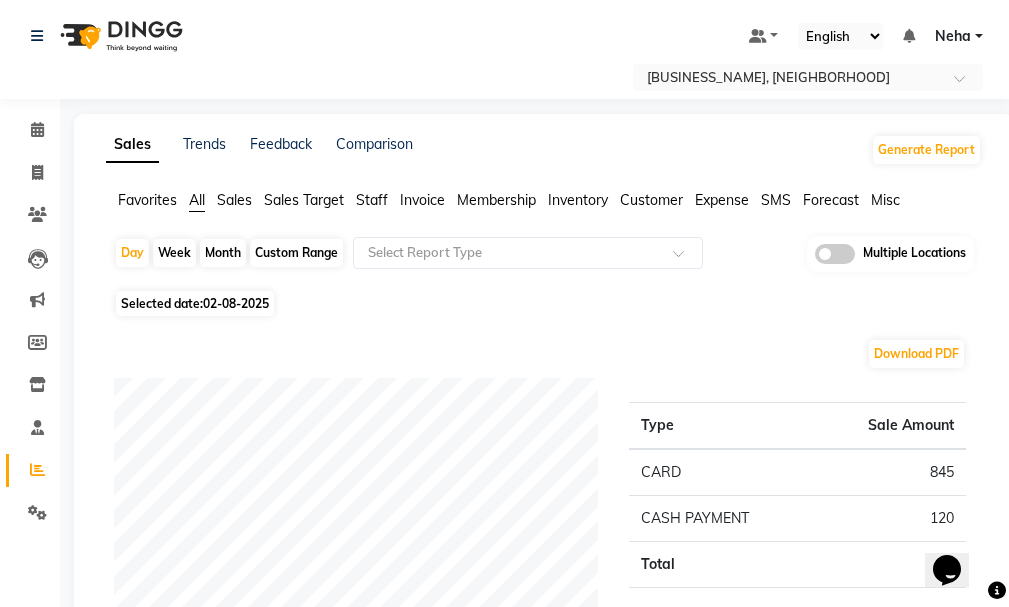 scroll, scrollTop: 0, scrollLeft: 0, axis: both 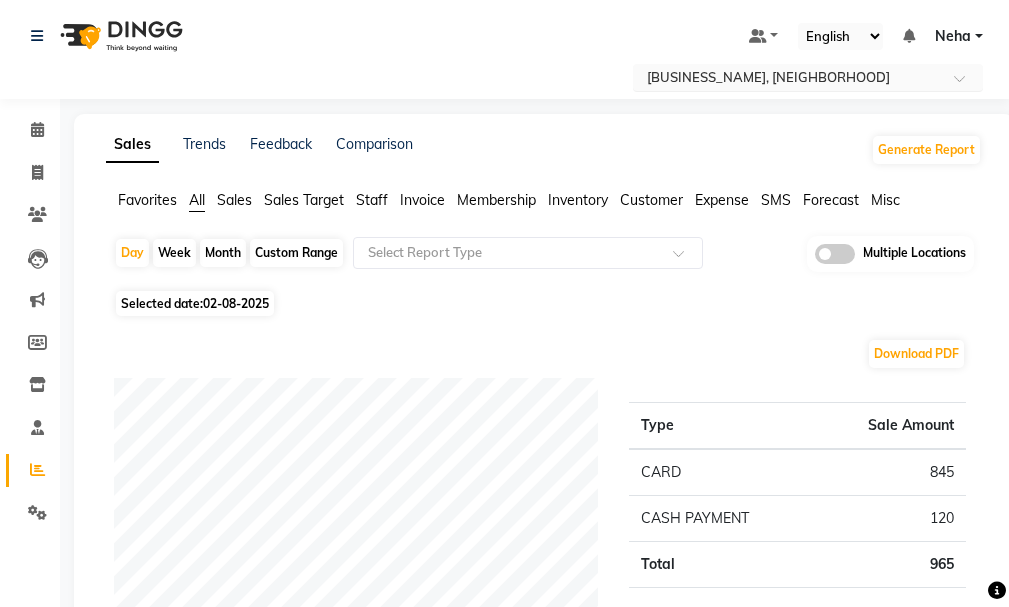 click at bounding box center [808, 79] 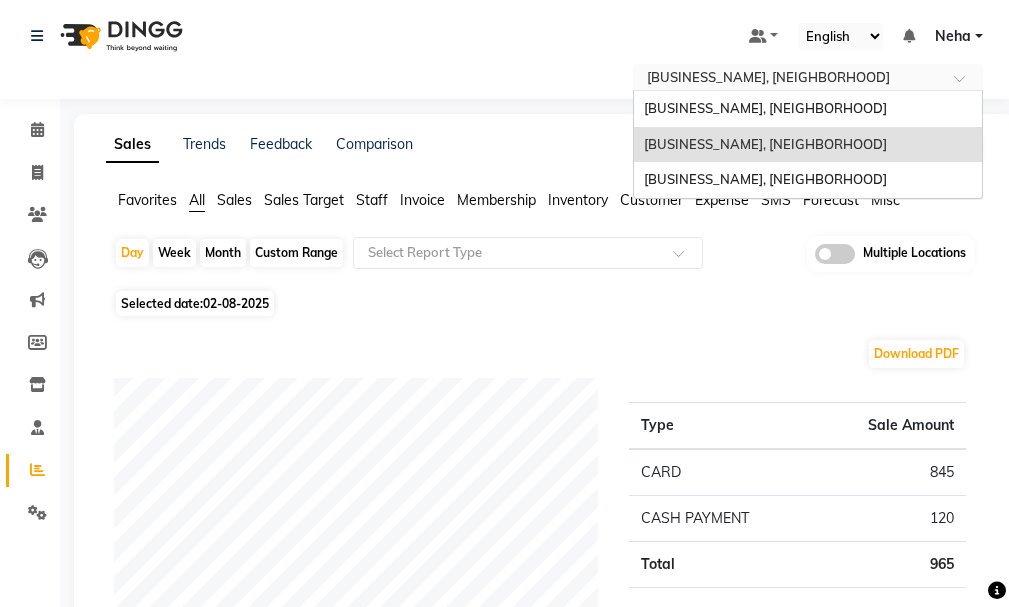 click on "[BRAND NAME], [DISTRICT]" at bounding box center (808, 109) 